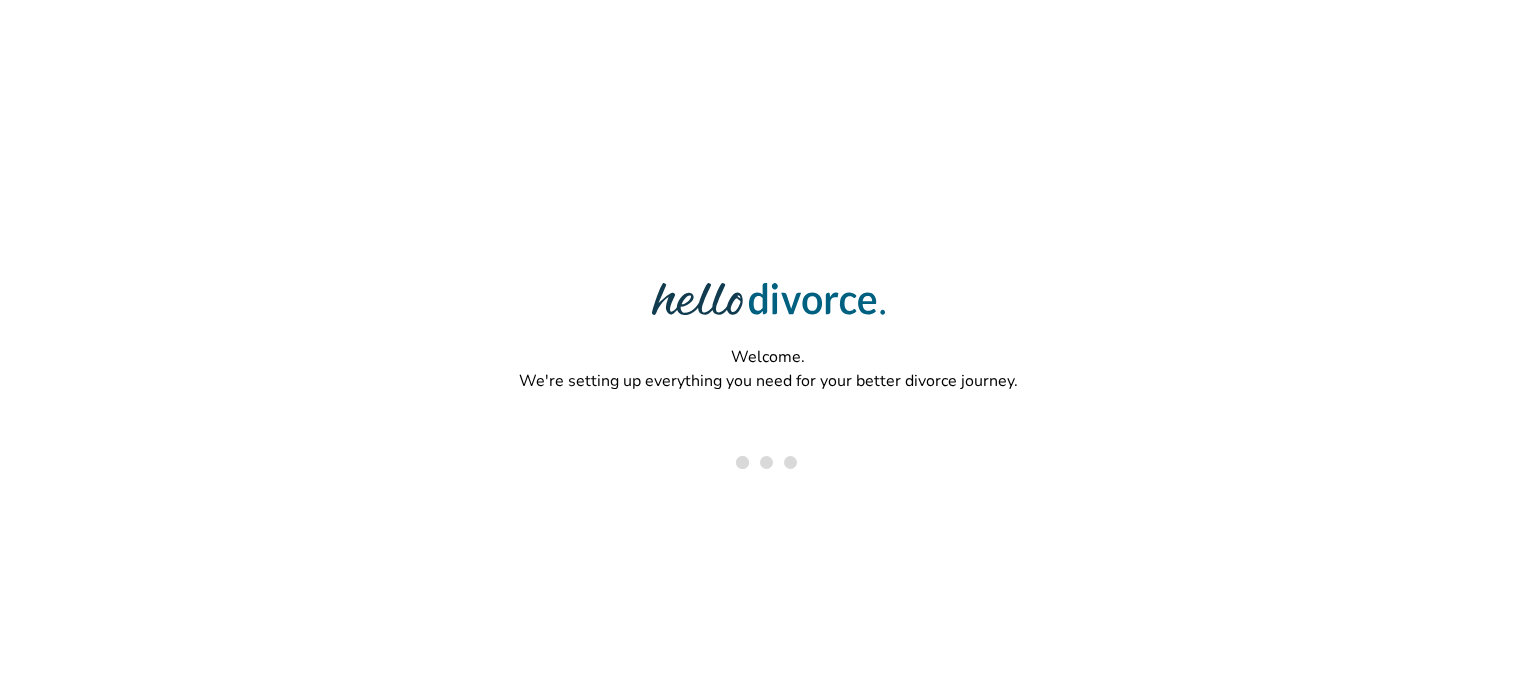 scroll, scrollTop: 0, scrollLeft: 0, axis: both 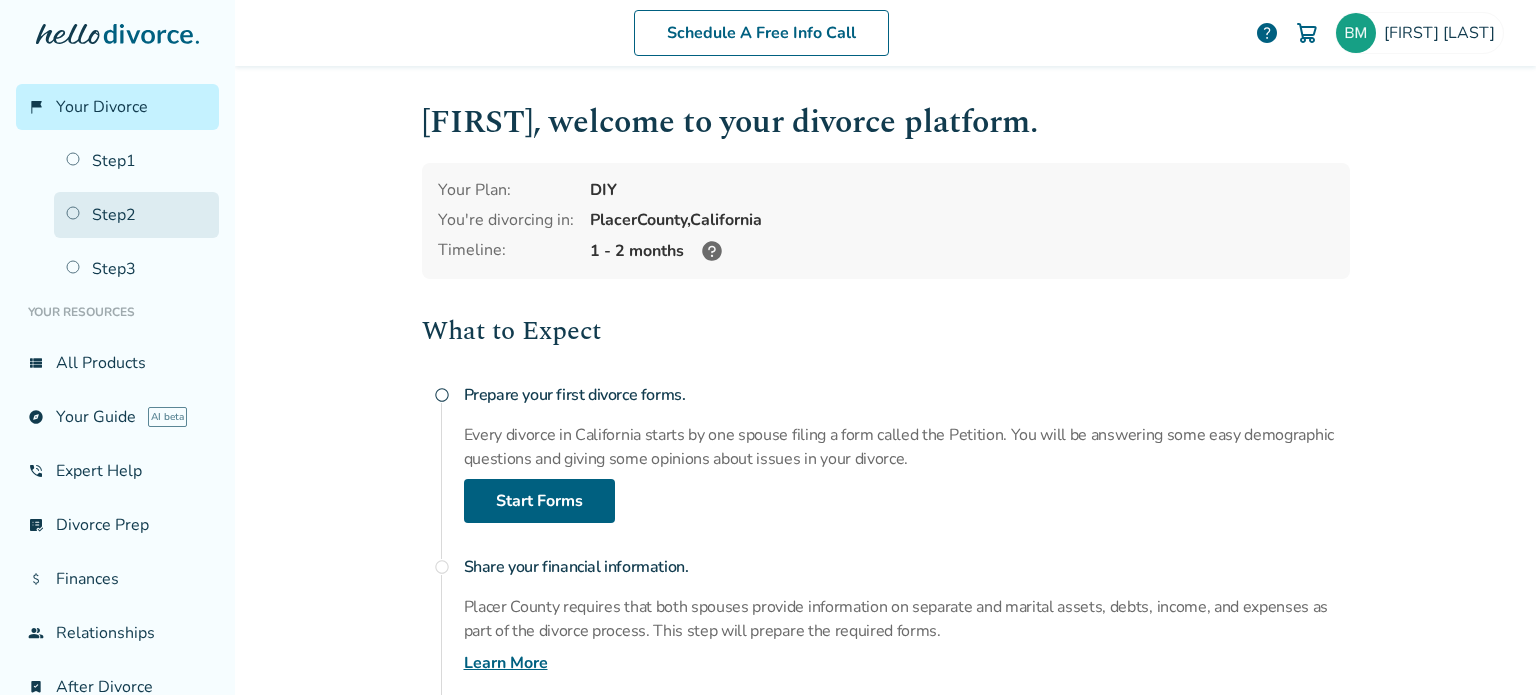 click on "Step  2" at bounding box center (136, 215) 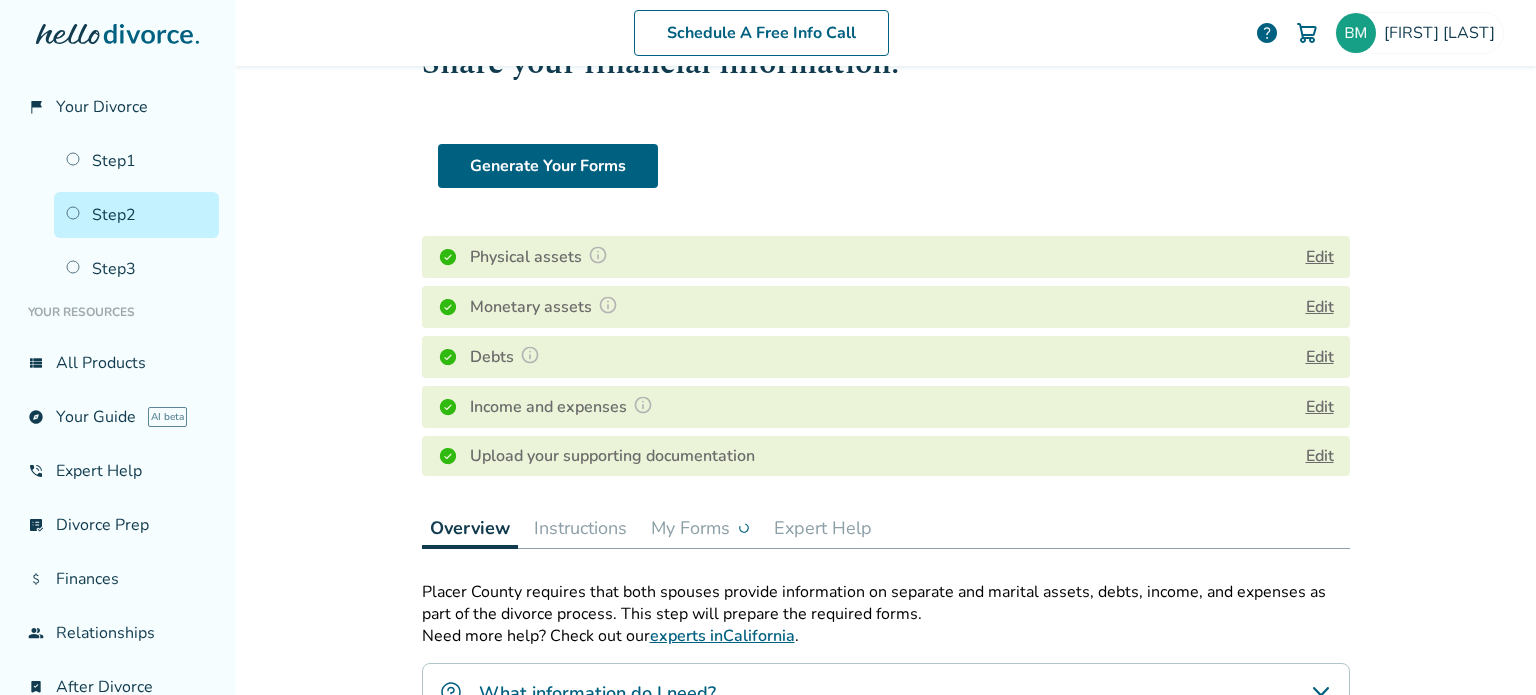 scroll, scrollTop: 200, scrollLeft: 0, axis: vertical 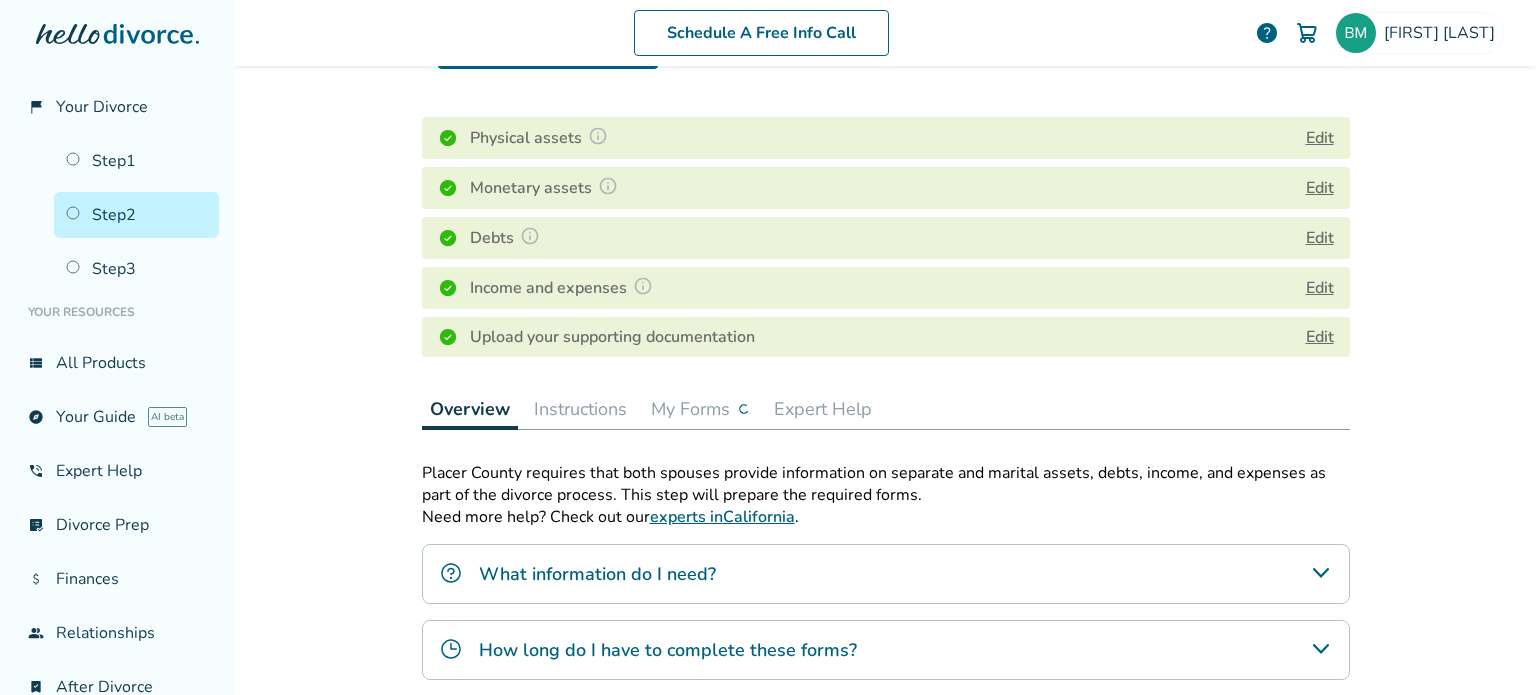 click on "My Forms" at bounding box center [700, 409] 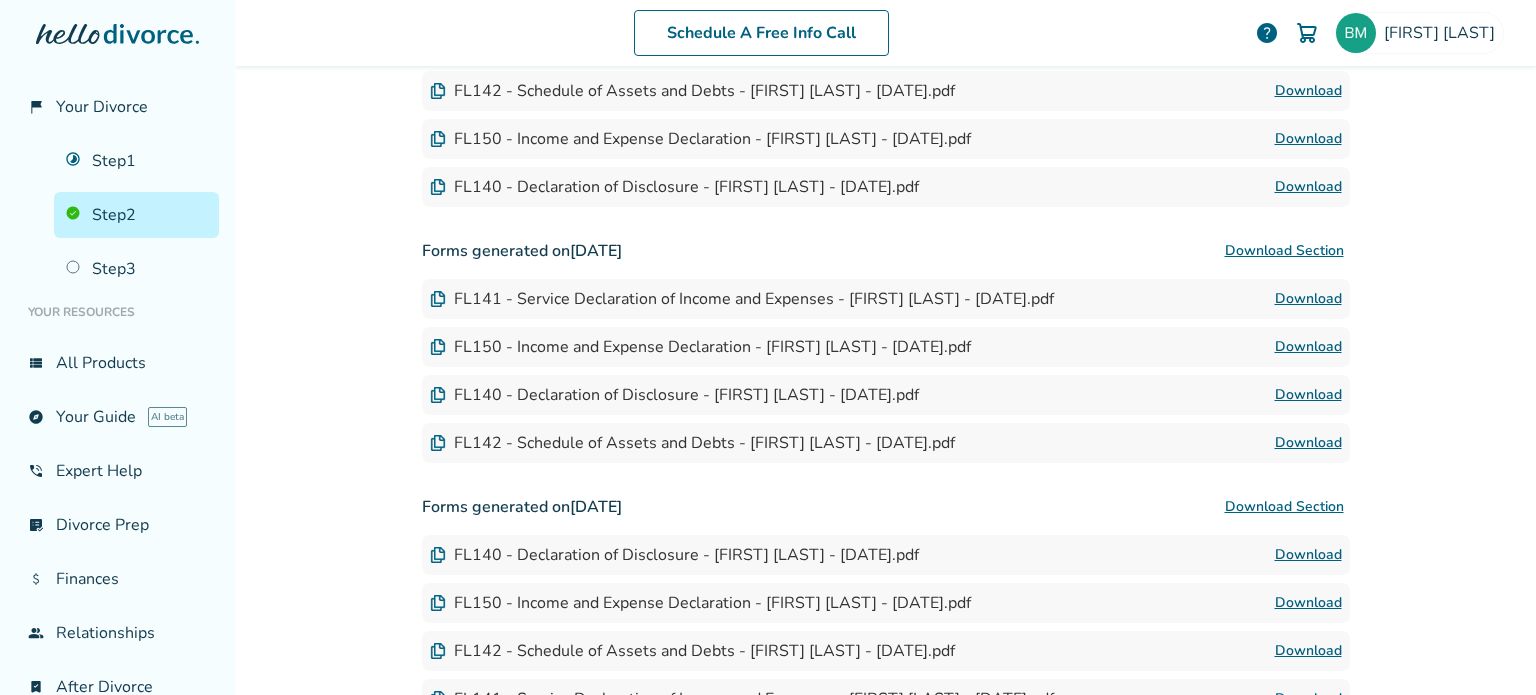 scroll, scrollTop: 700, scrollLeft: 0, axis: vertical 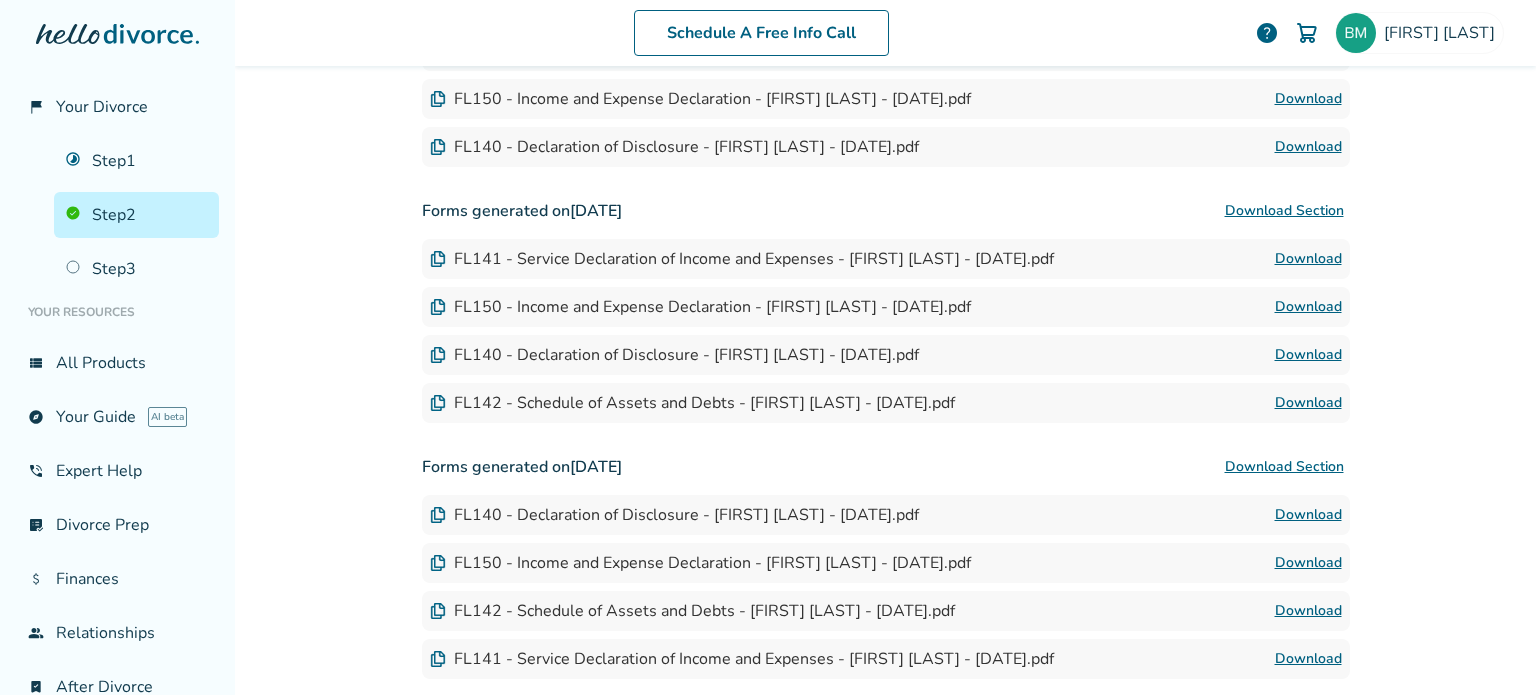 click on "Download" at bounding box center (1308, 307) 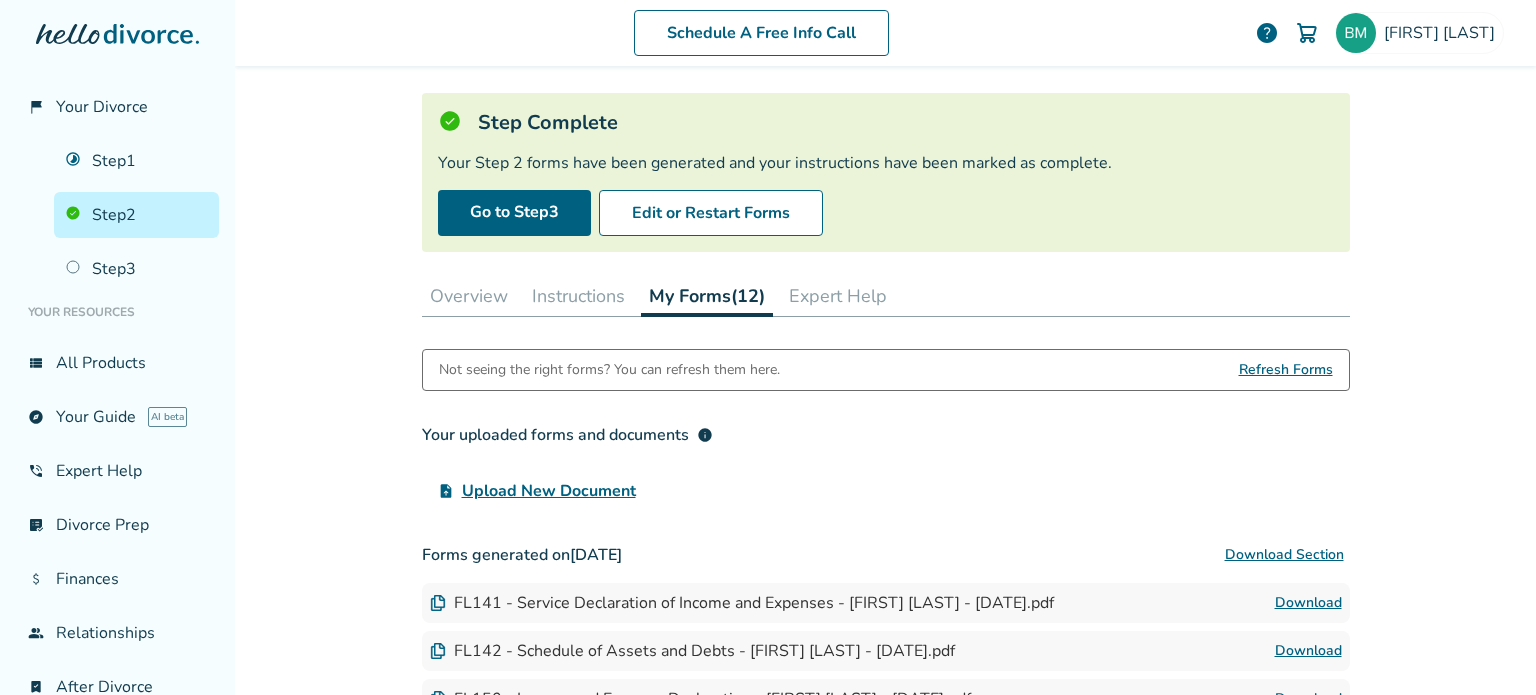 scroll, scrollTop: 0, scrollLeft: 0, axis: both 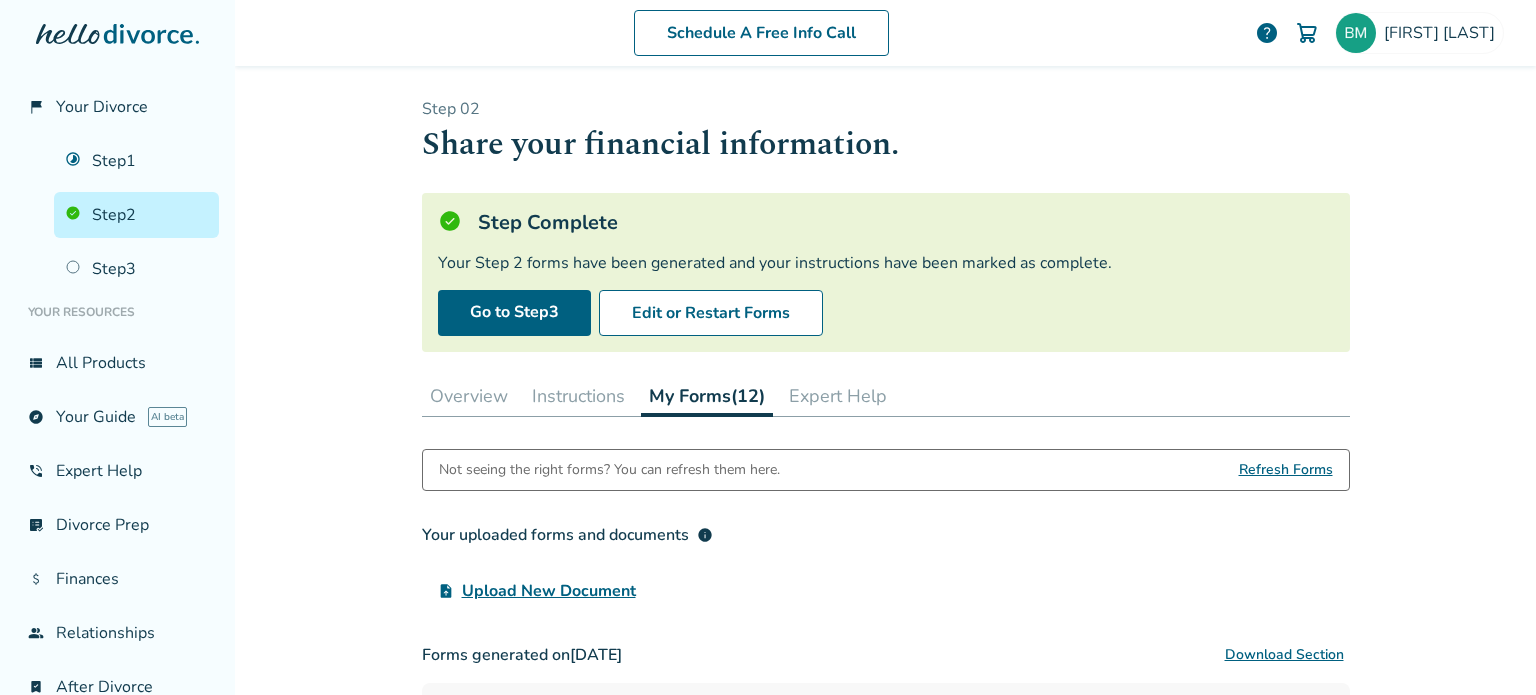 click on "Overview" at bounding box center [469, 396] 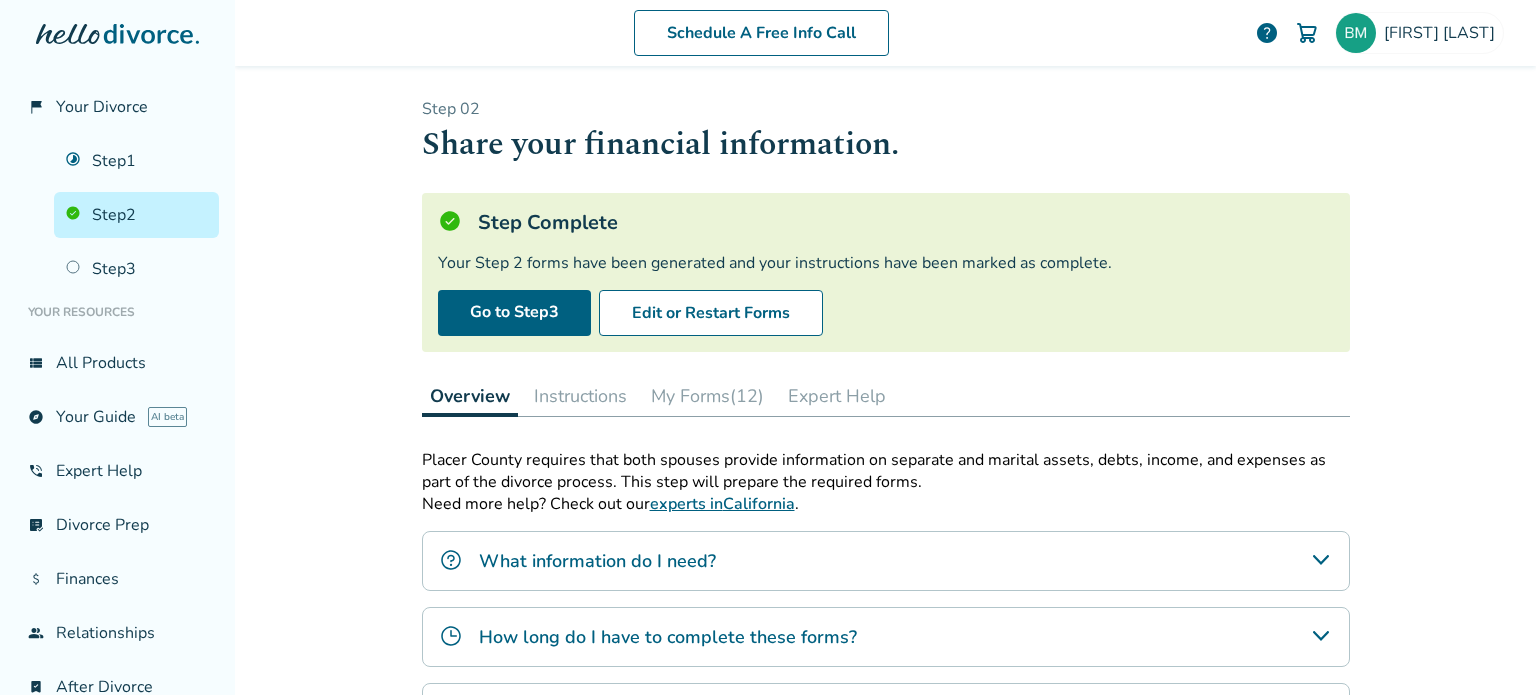 click on "Instructions" at bounding box center (580, 396) 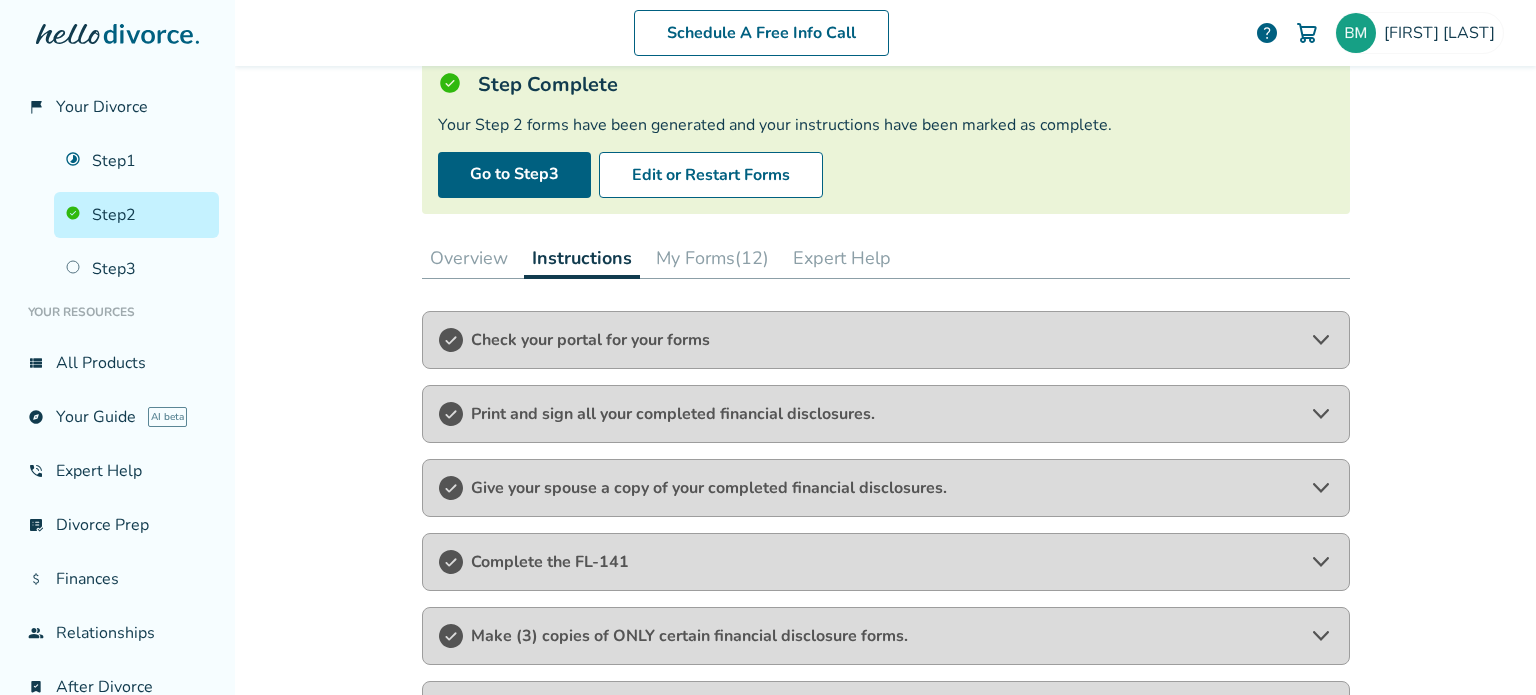 scroll, scrollTop: 0, scrollLeft: 0, axis: both 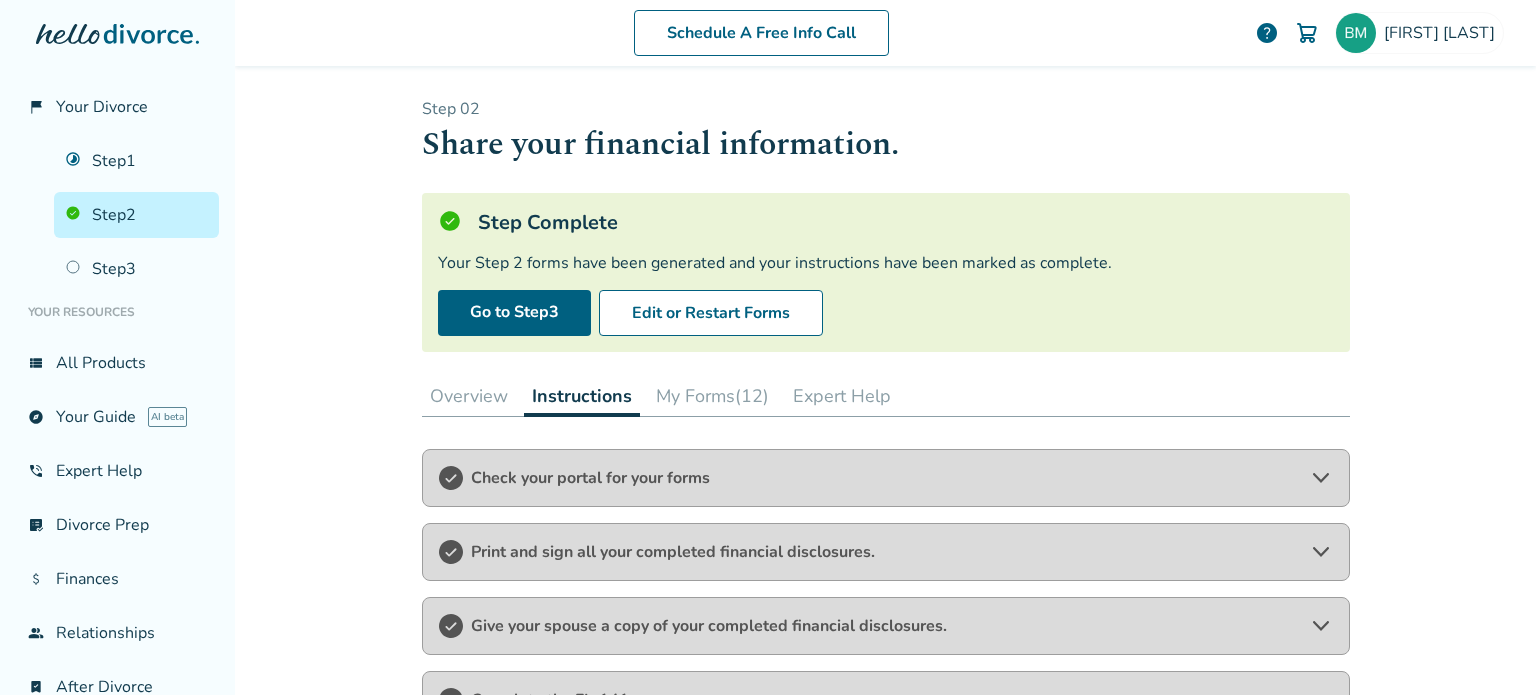 click on "My Forms  (12)" at bounding box center (712, 396) 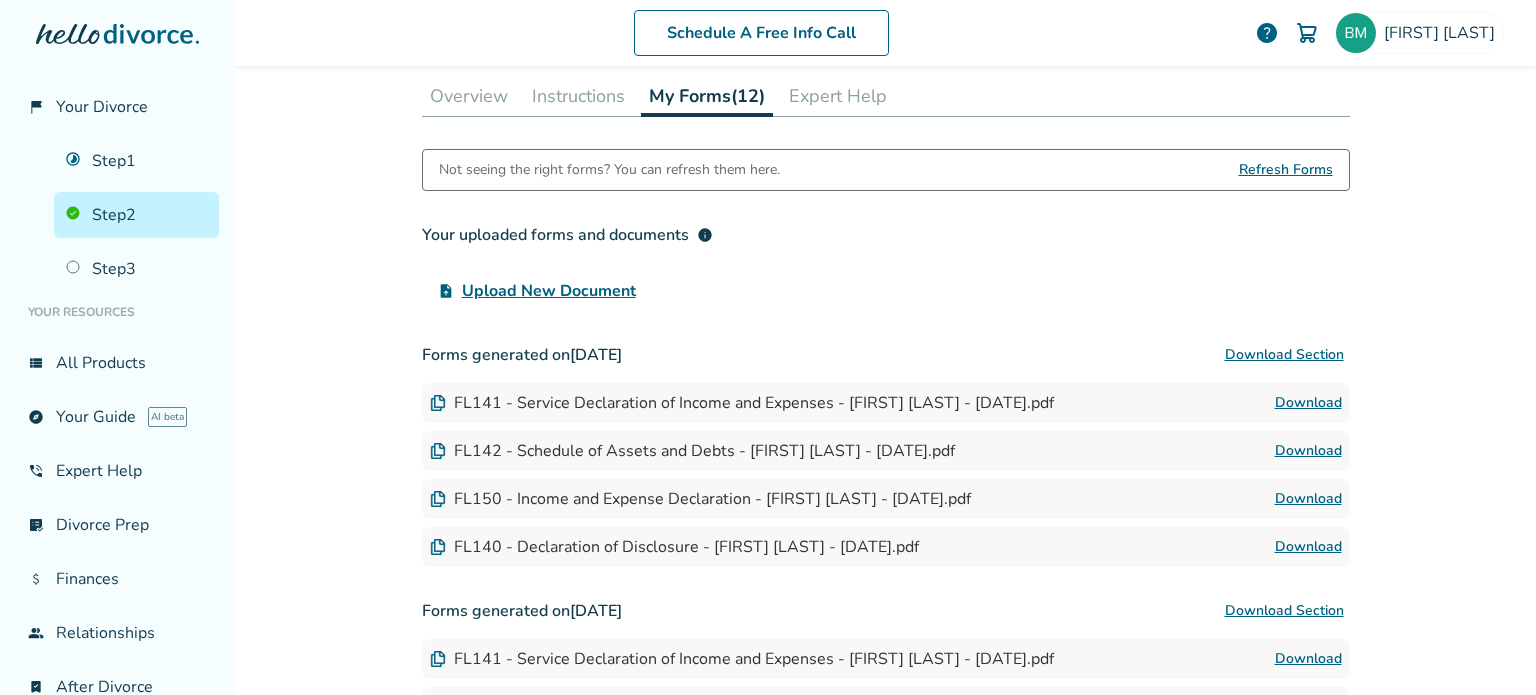 scroll, scrollTop: 0, scrollLeft: 0, axis: both 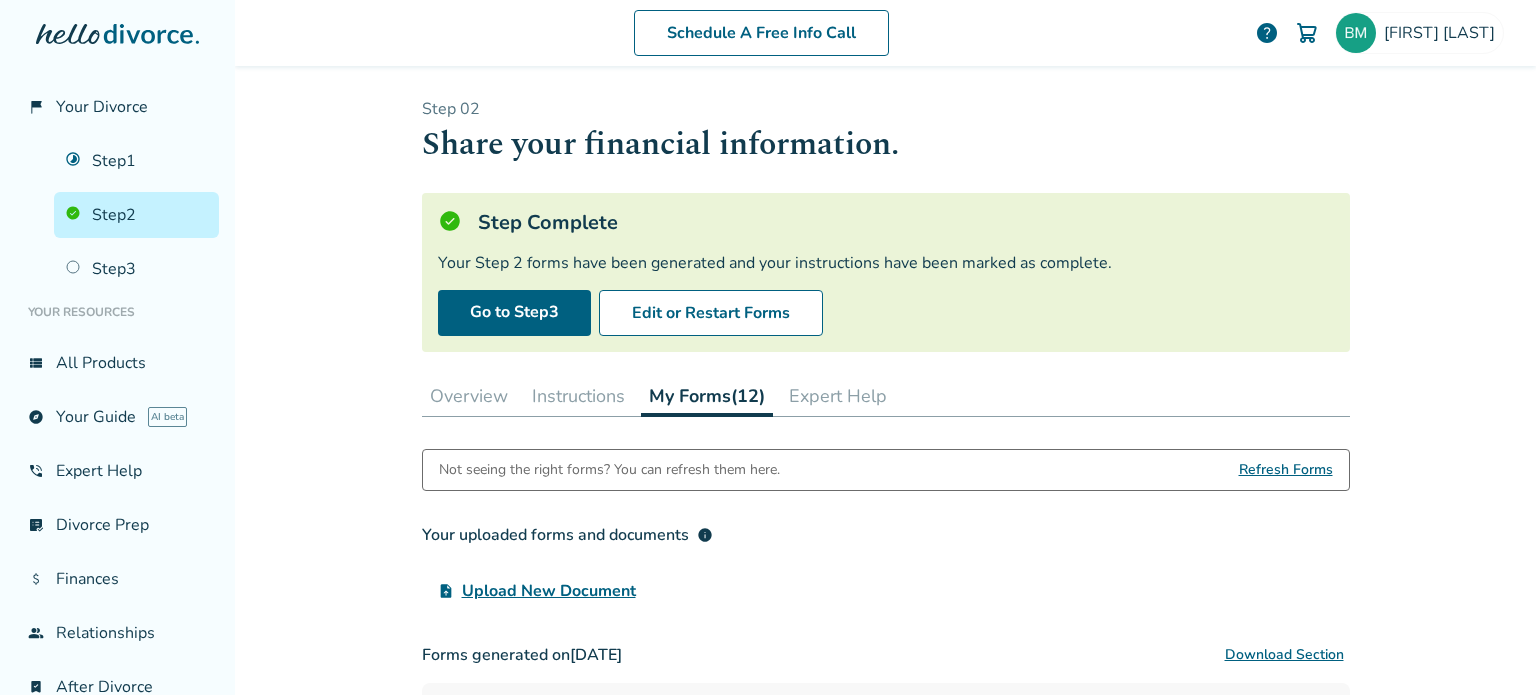 click on "Overview" at bounding box center [469, 396] 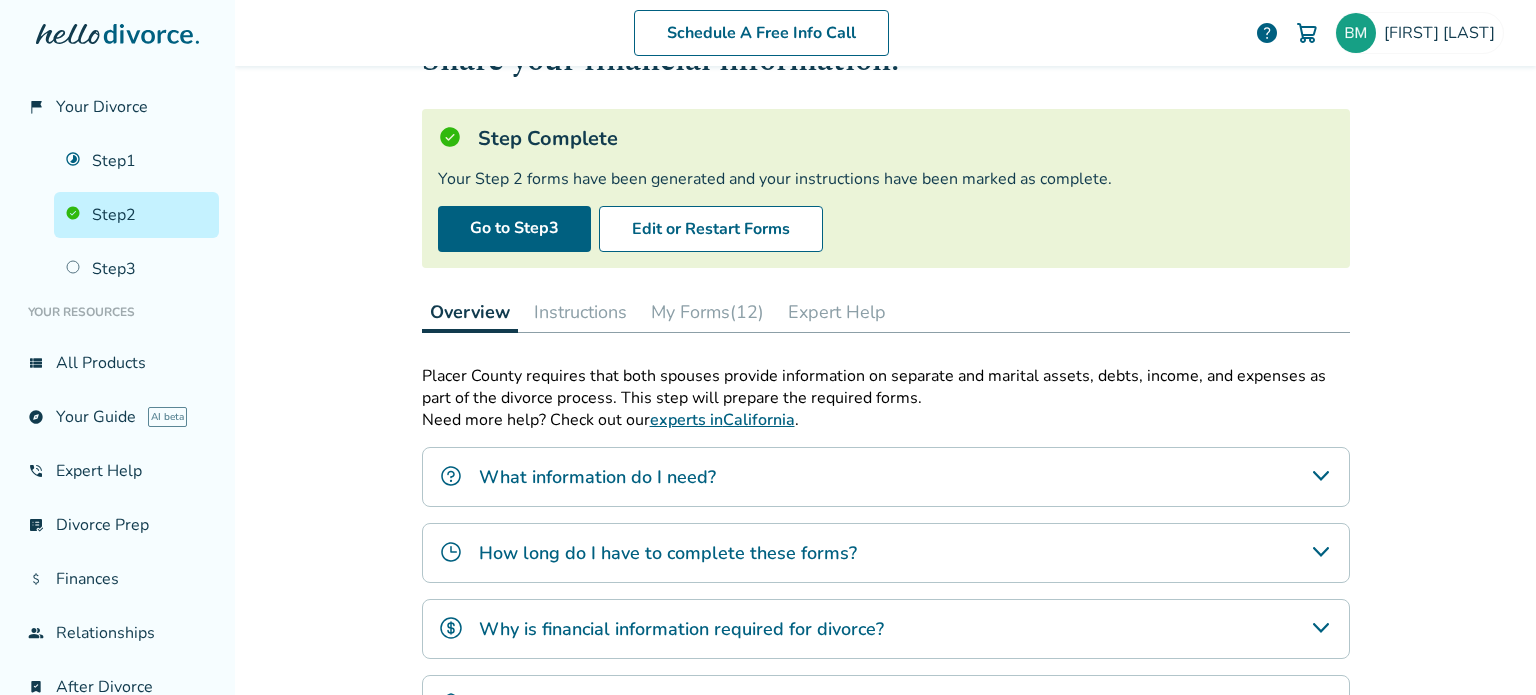 click on "Instructions" at bounding box center (580, 312) 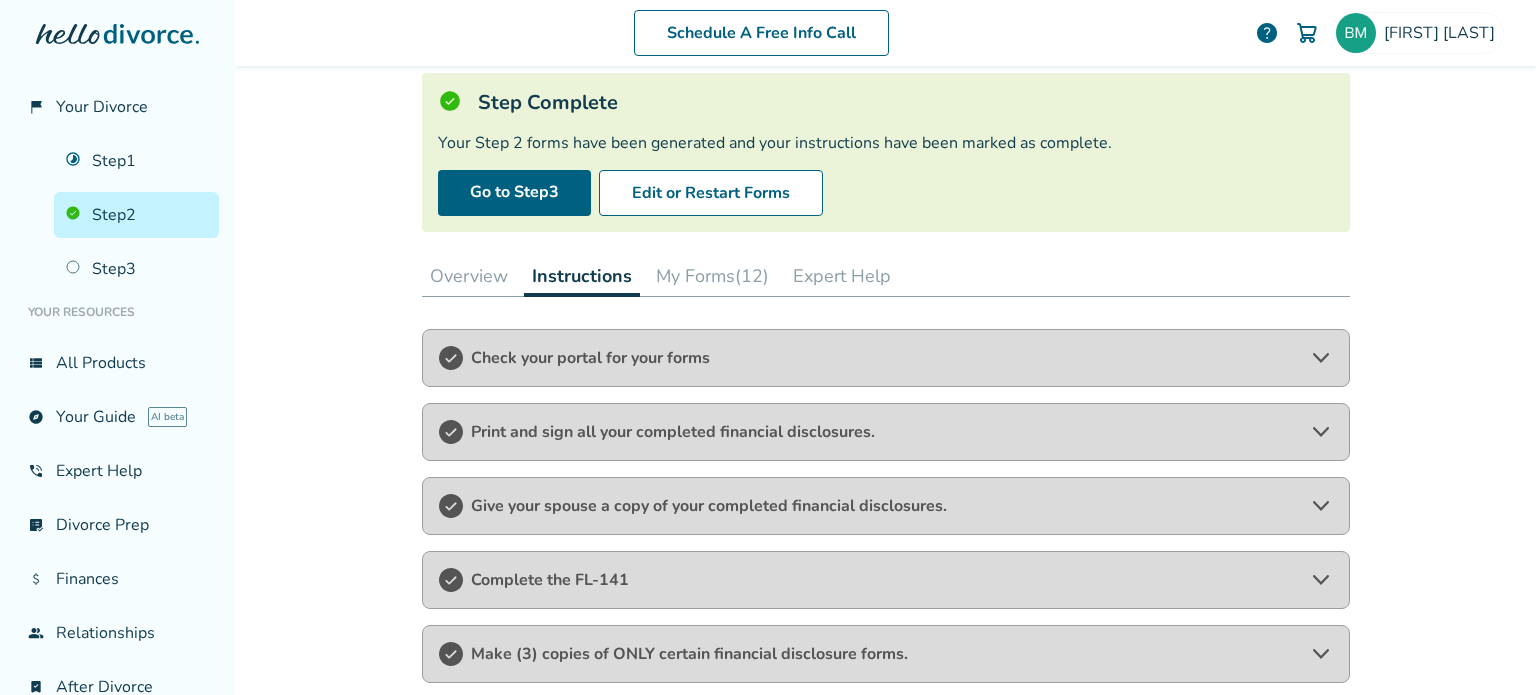 scroll, scrollTop: 0, scrollLeft: 0, axis: both 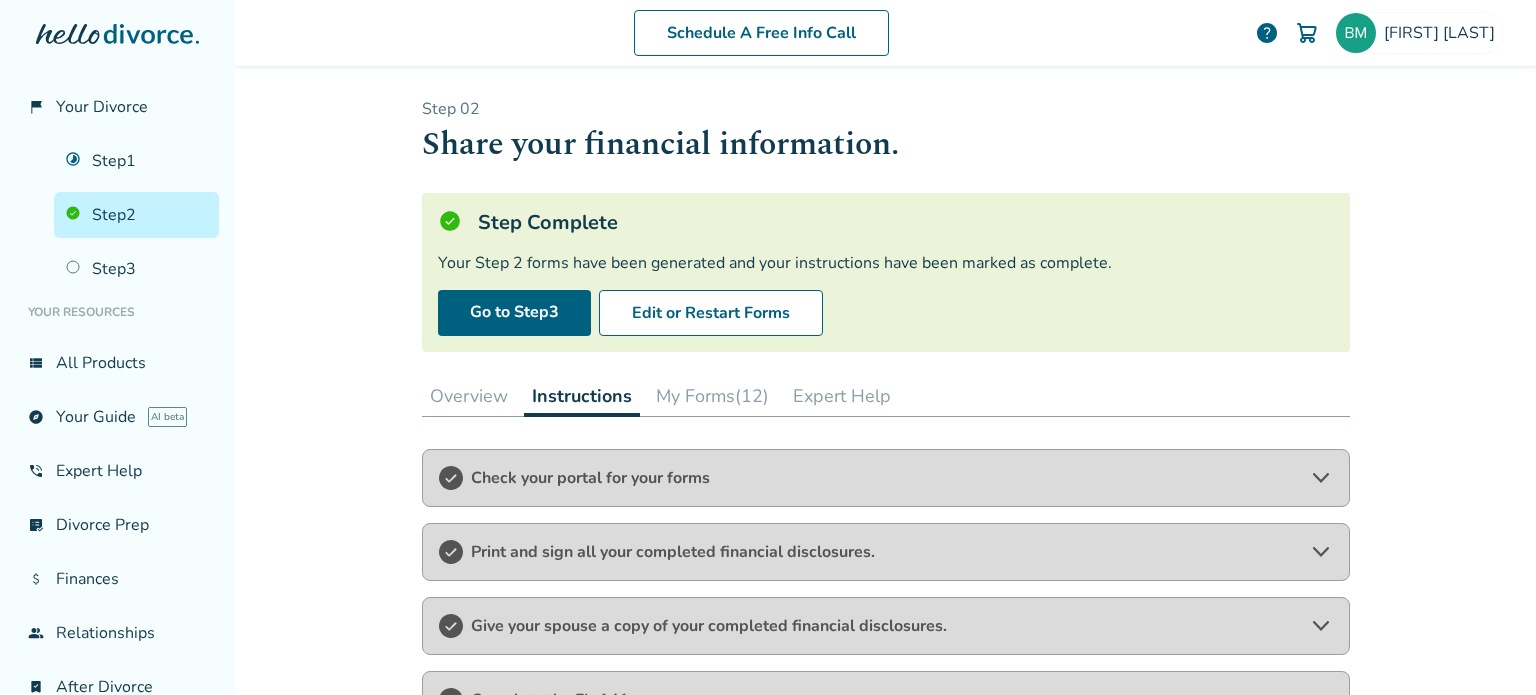 click on "My Forms  (12)" at bounding box center [712, 396] 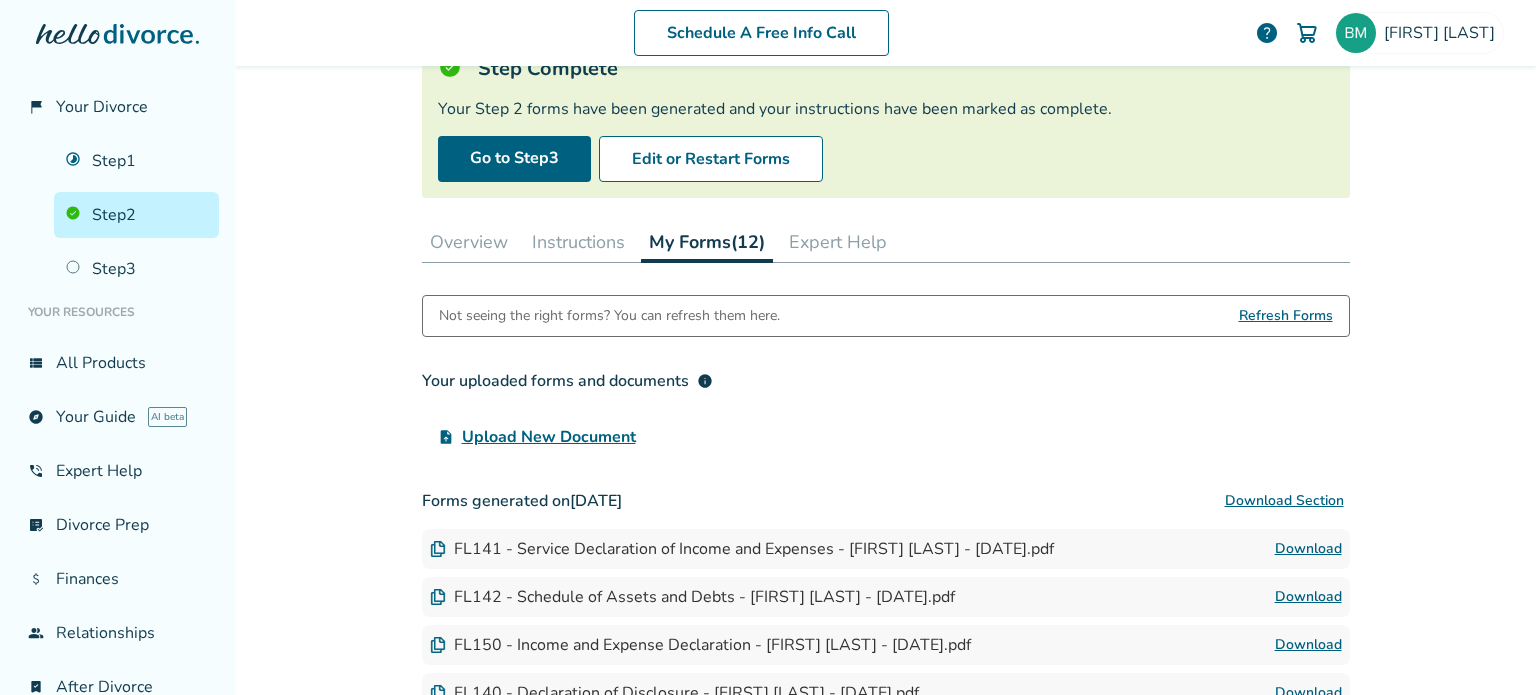scroll, scrollTop: 0, scrollLeft: 0, axis: both 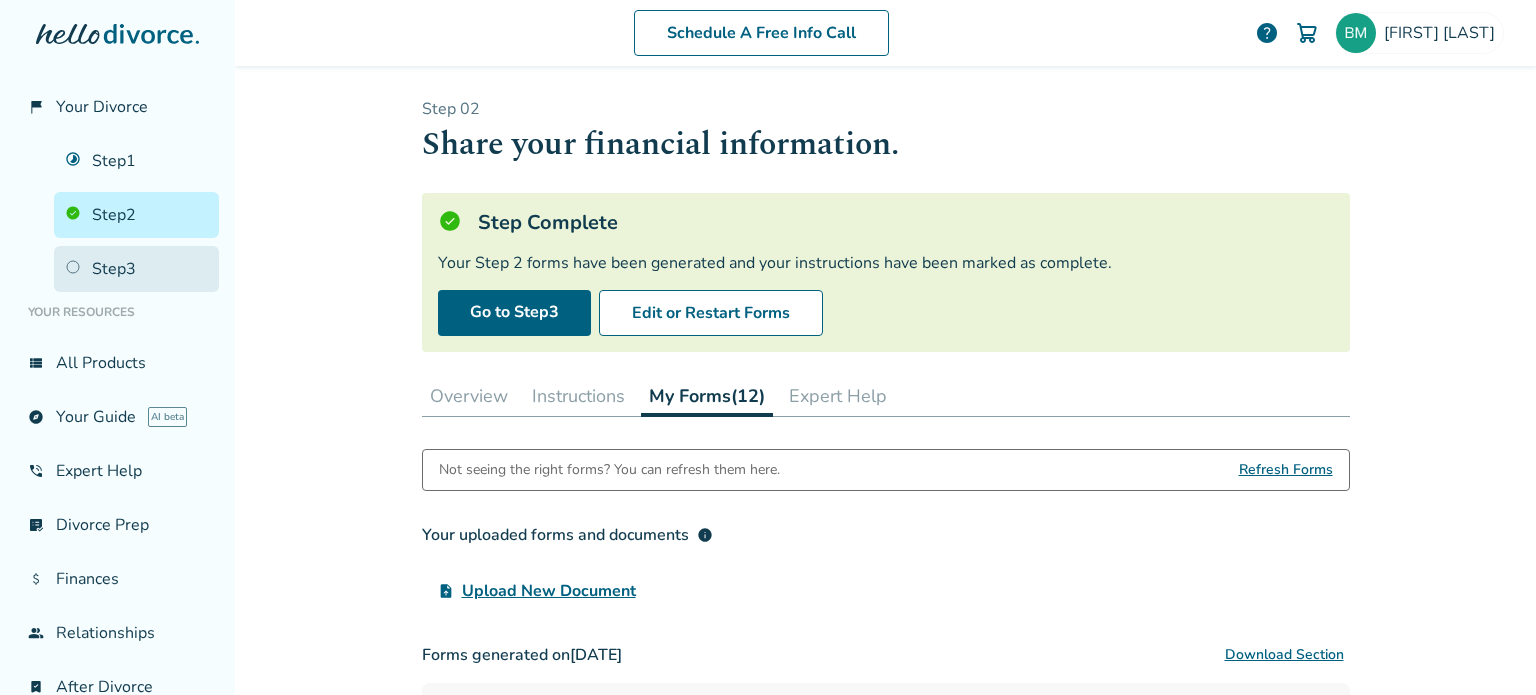 click on "Step  3" at bounding box center (136, 269) 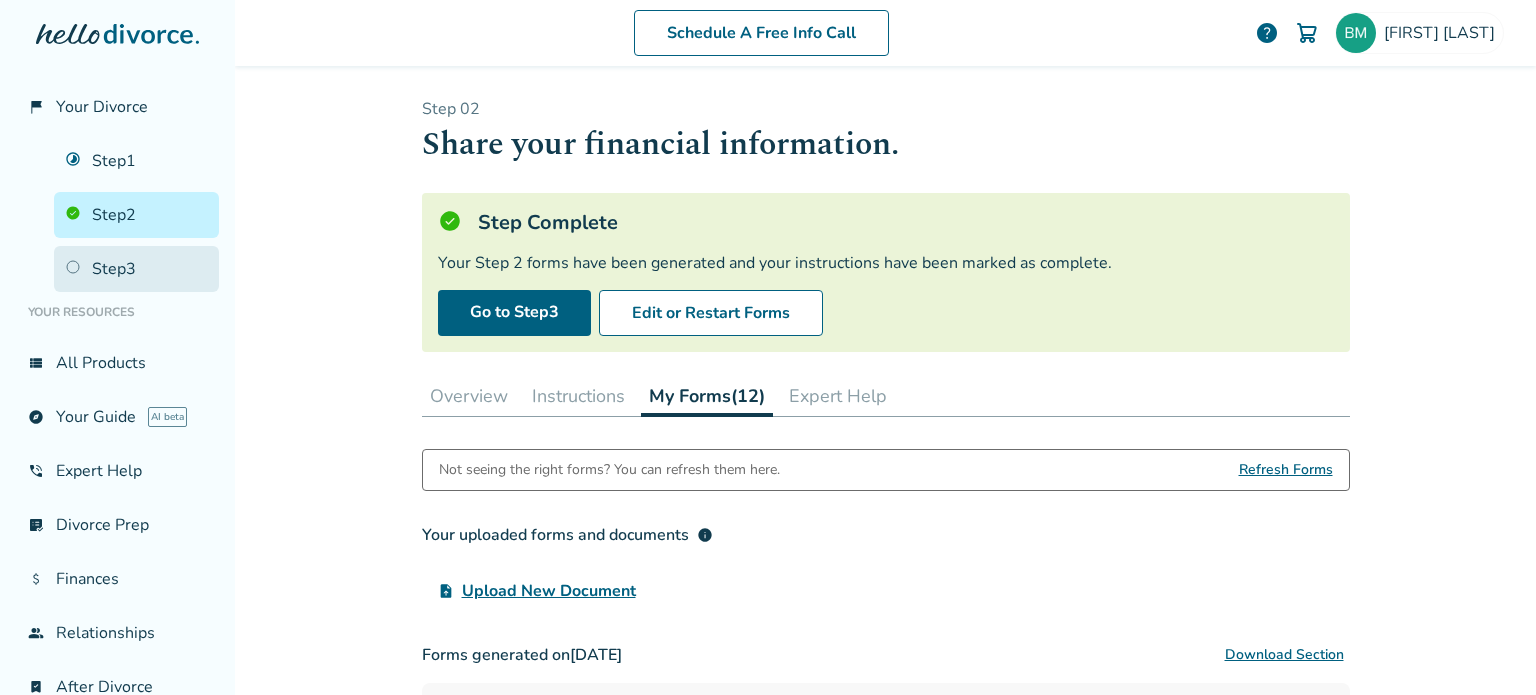 click on "Step  3" at bounding box center [136, 269] 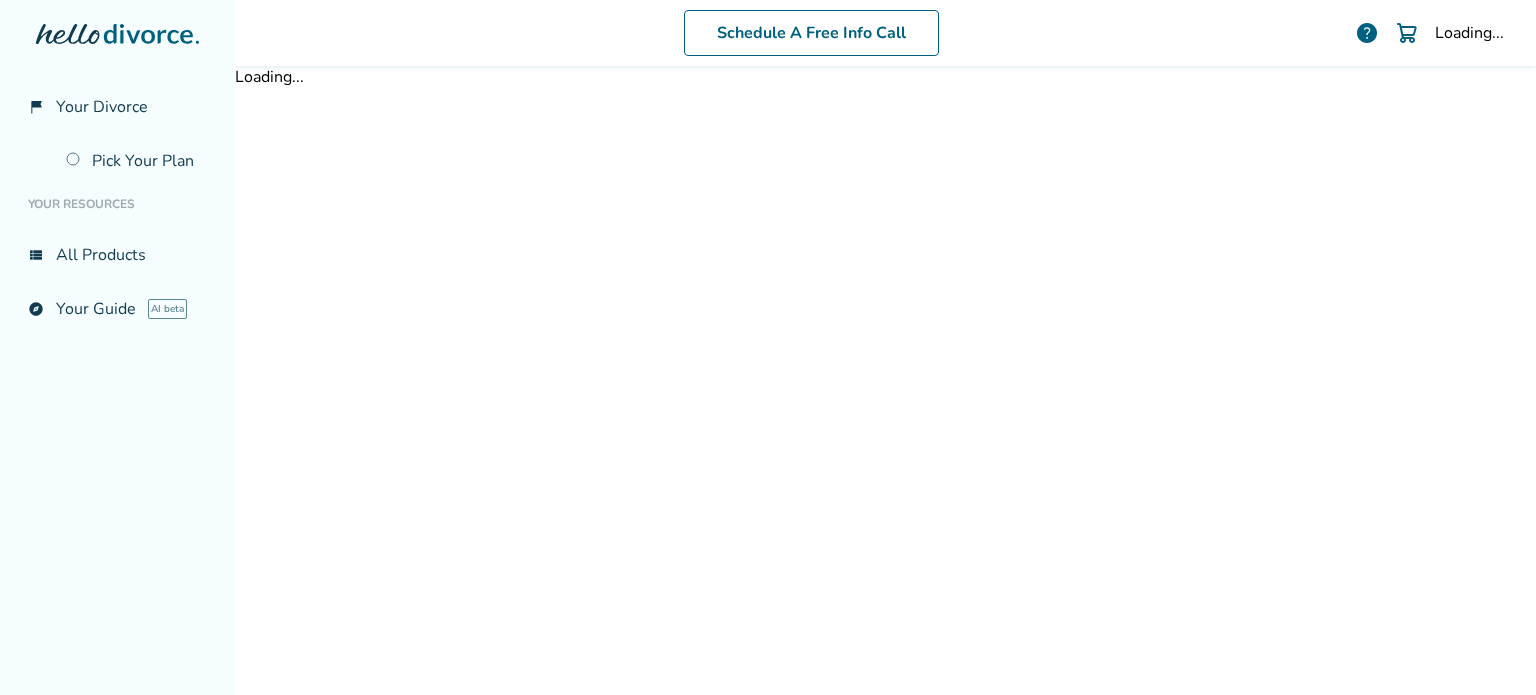 scroll, scrollTop: 0, scrollLeft: 0, axis: both 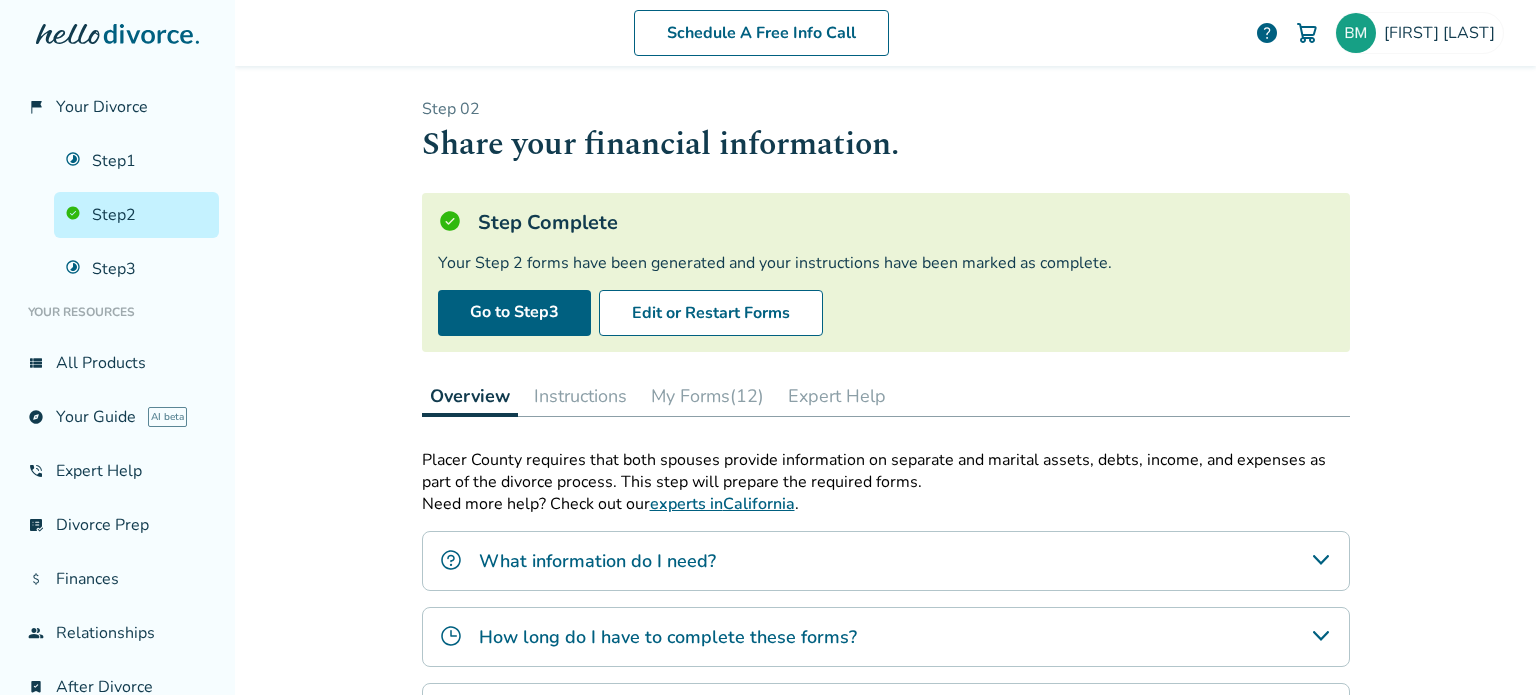 click on "My Forms  (12)" at bounding box center (707, 396) 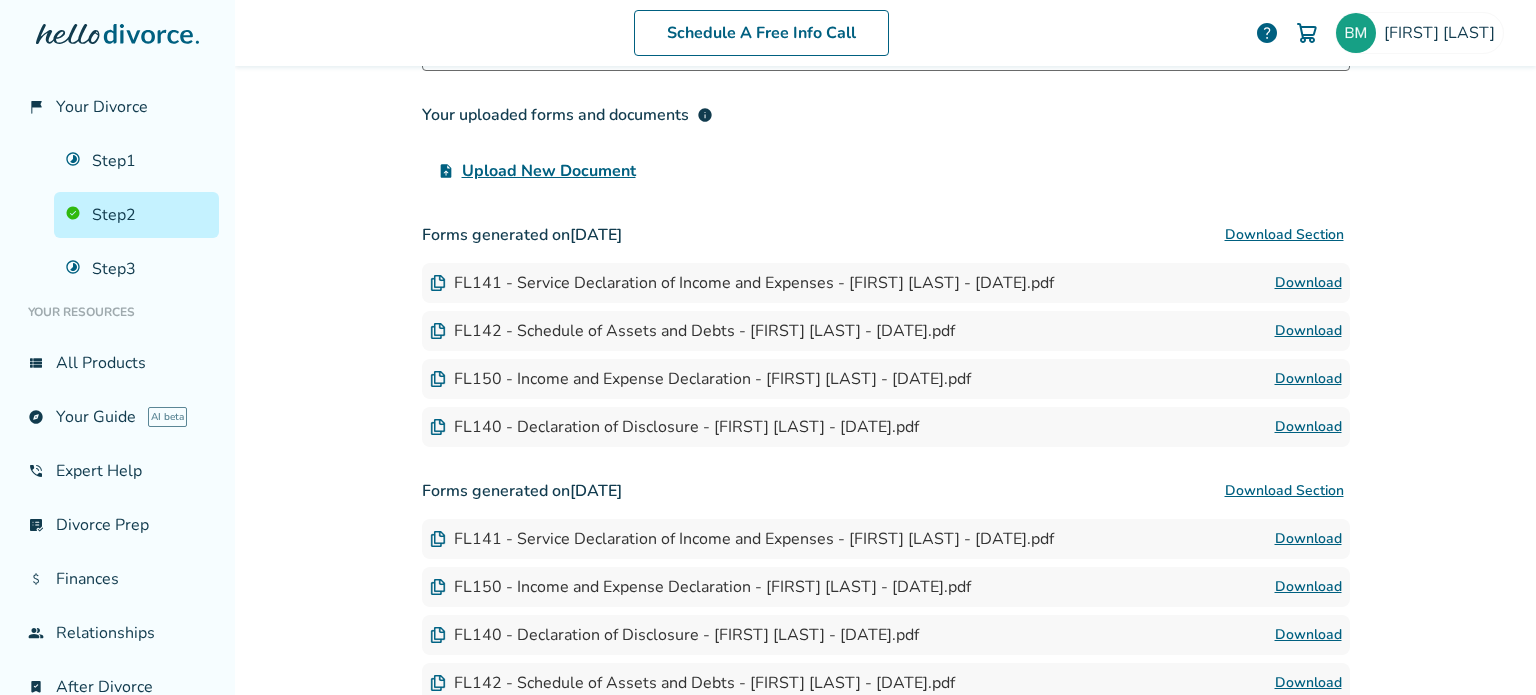 scroll, scrollTop: 400, scrollLeft: 0, axis: vertical 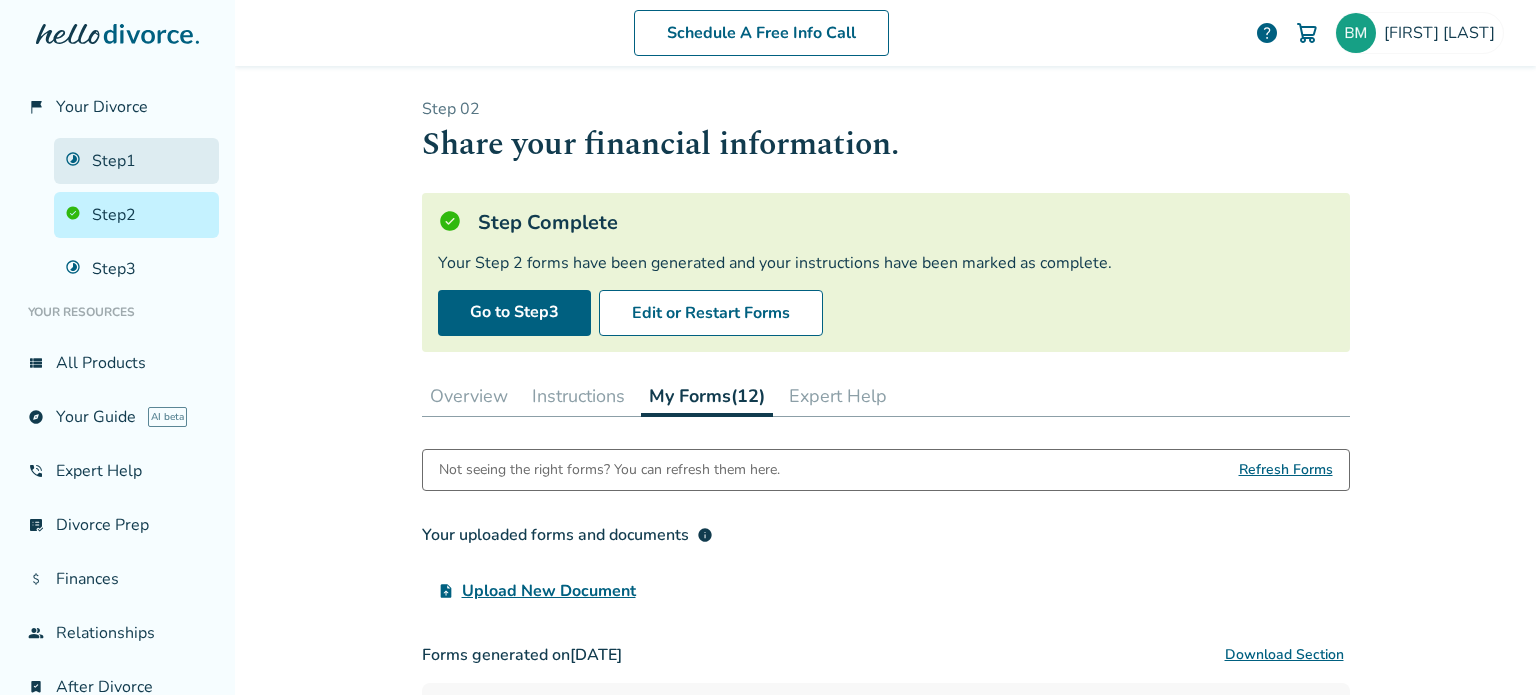 click on "Step  1" at bounding box center (136, 161) 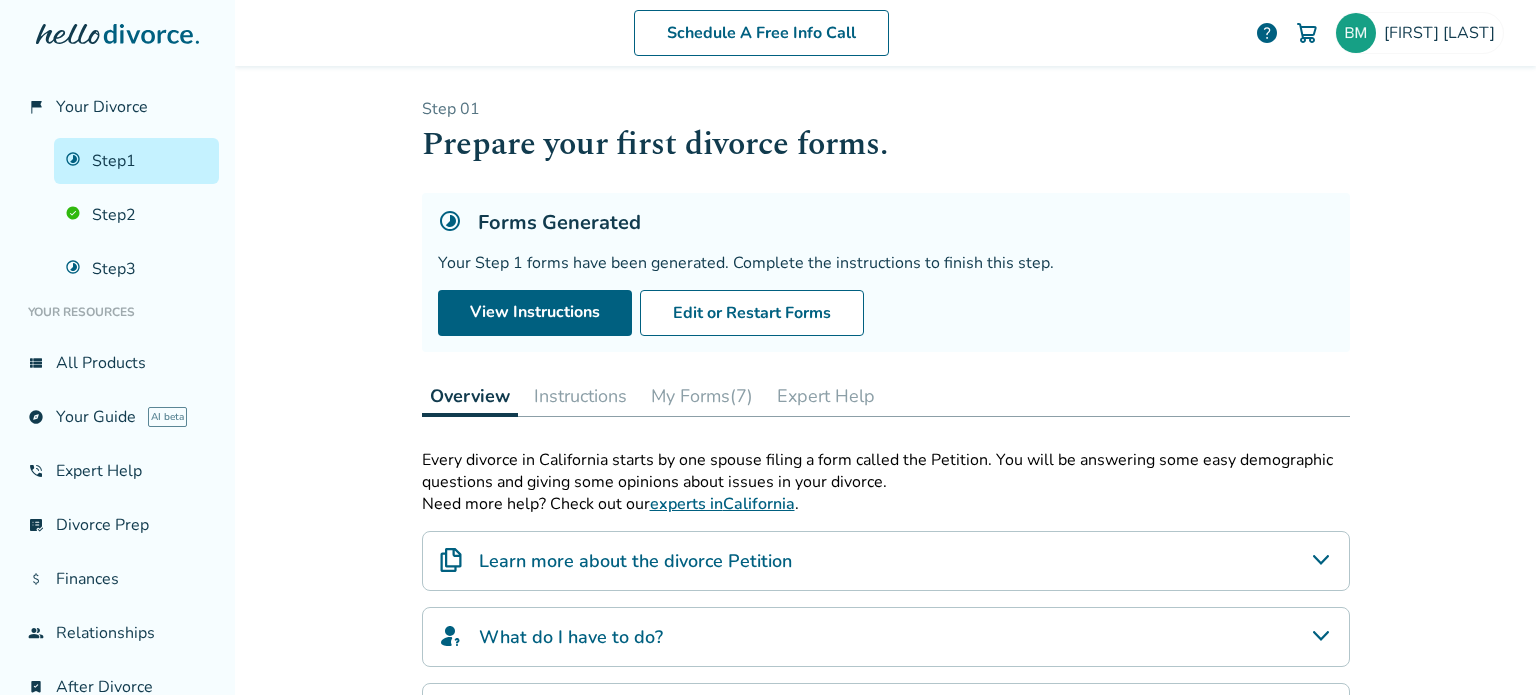 click on "My Forms  (7)" at bounding box center (702, 396) 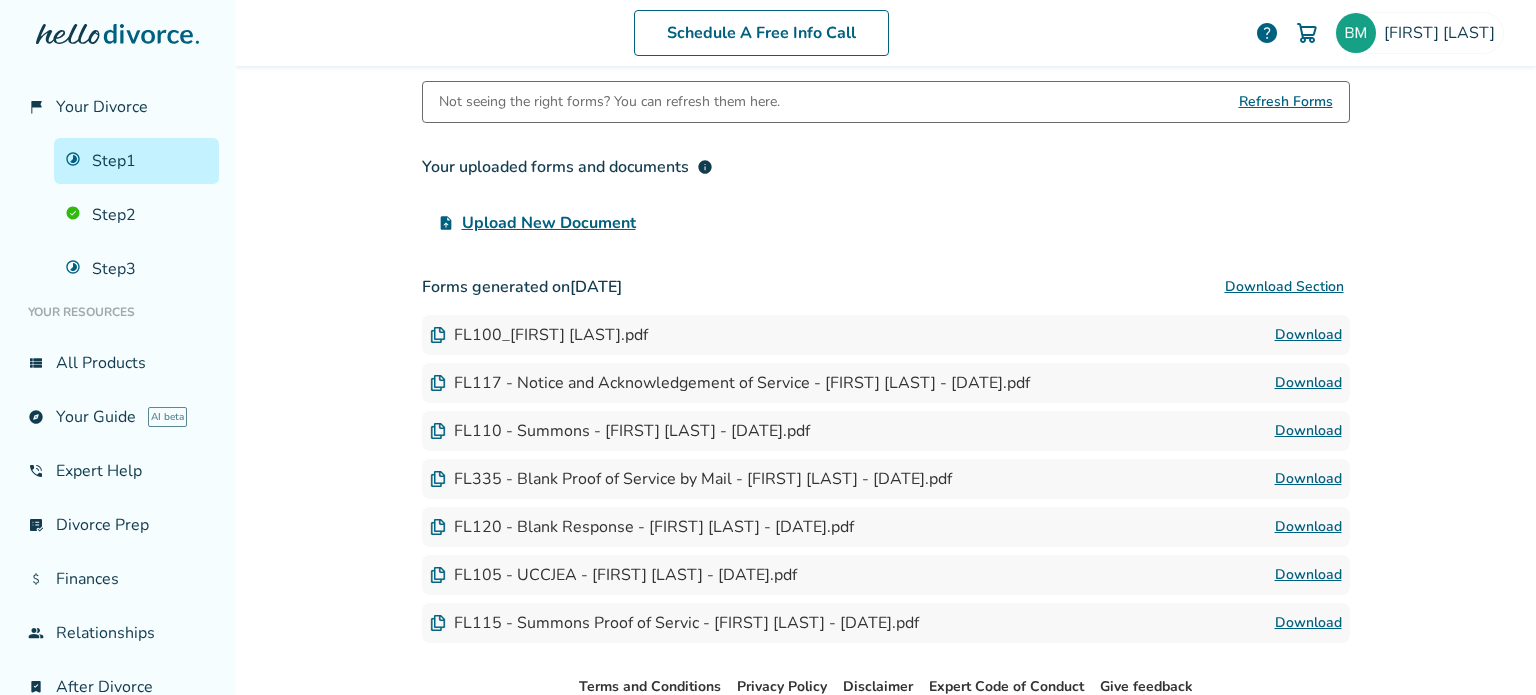 scroll, scrollTop: 486, scrollLeft: 0, axis: vertical 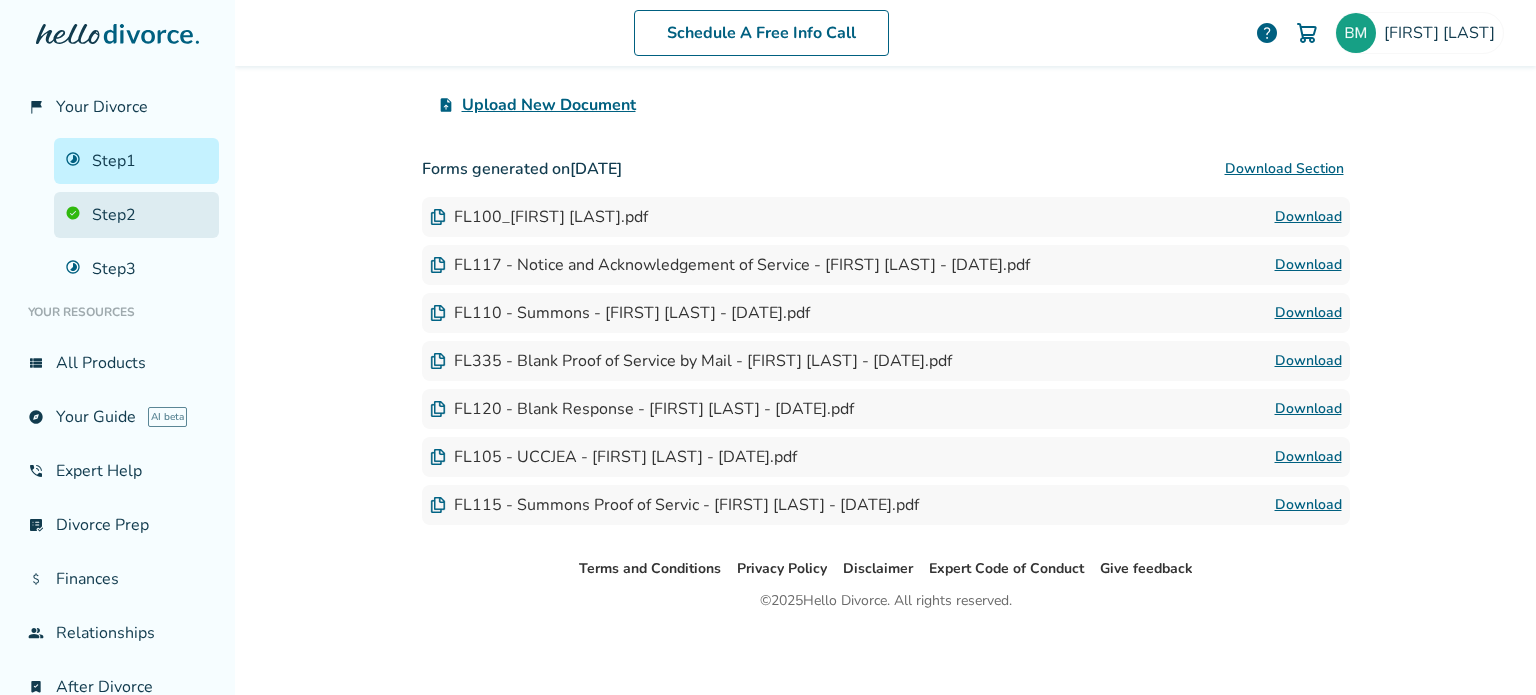 click on "Step  2" at bounding box center [136, 215] 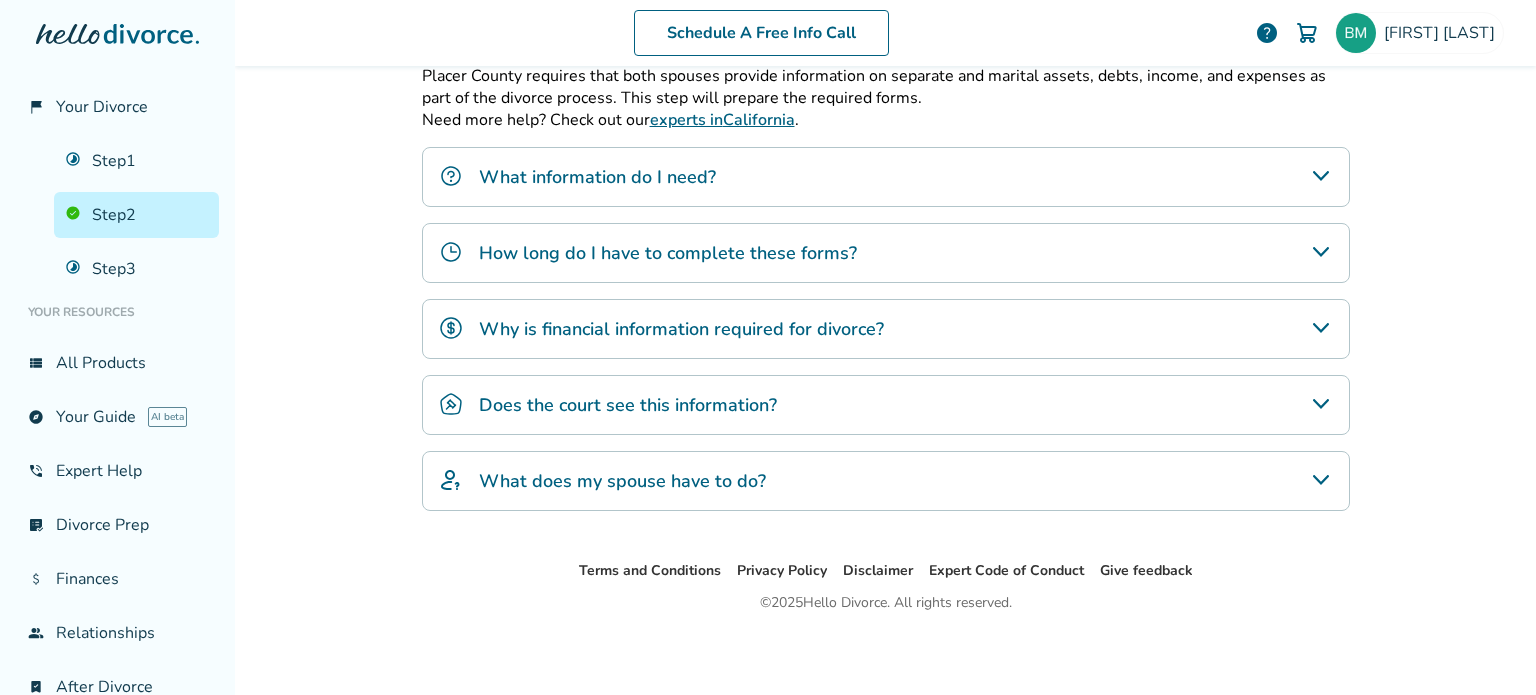 scroll, scrollTop: 0, scrollLeft: 0, axis: both 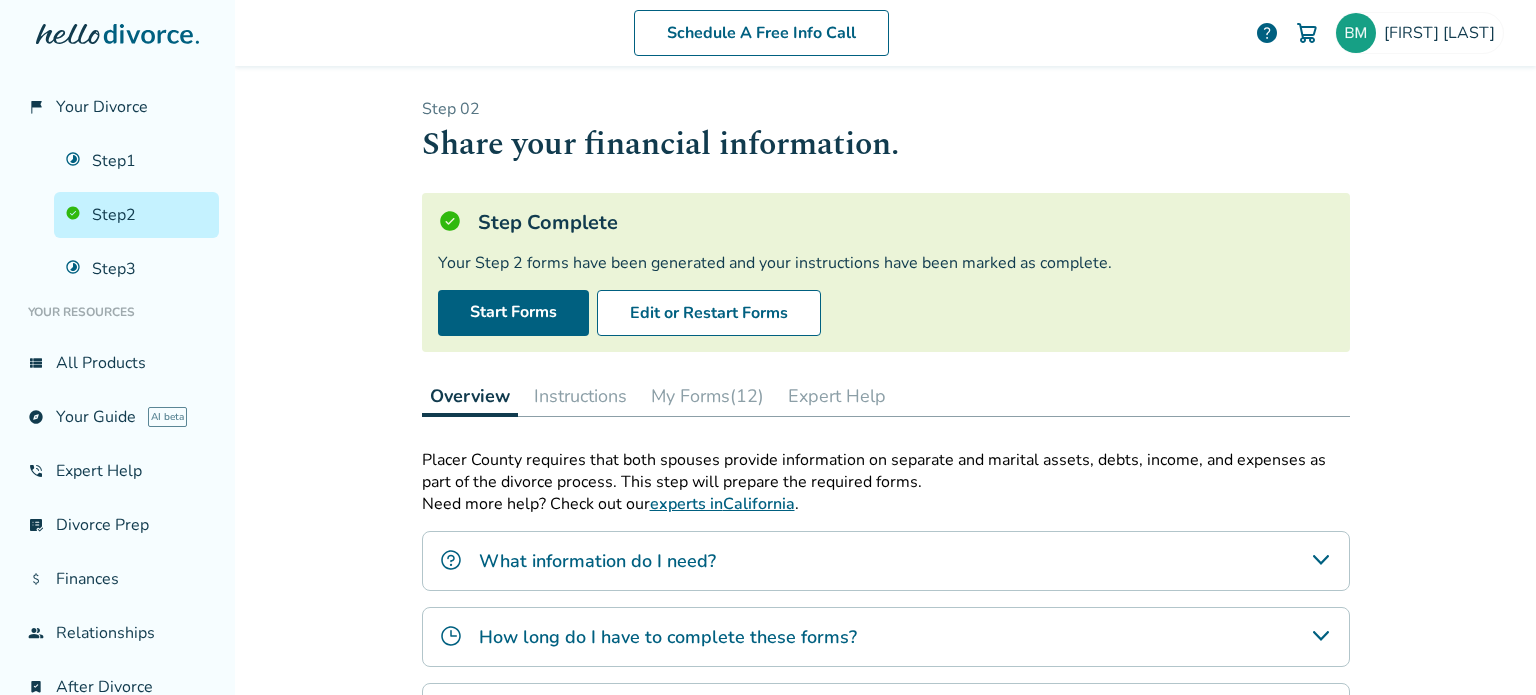 click on "My Forms  (12)" at bounding box center [707, 396] 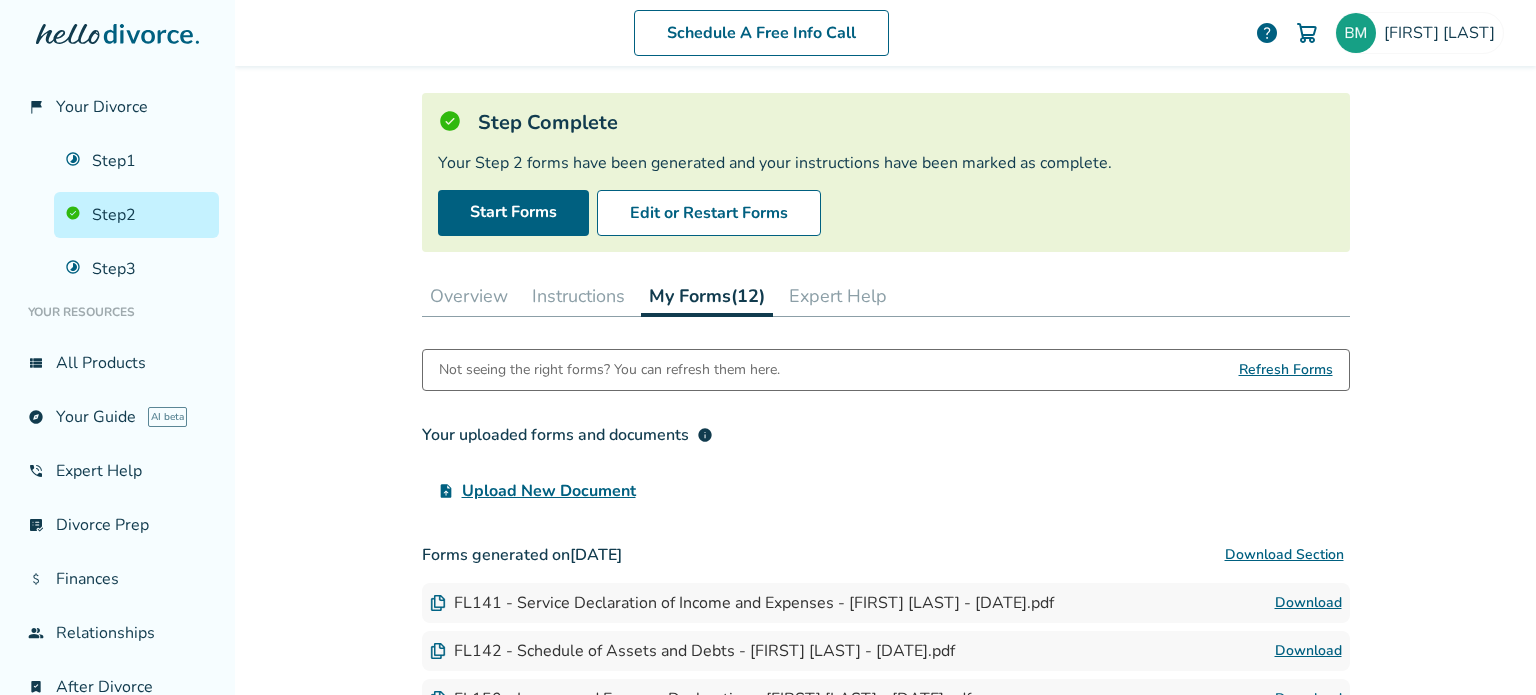 scroll, scrollTop: 400, scrollLeft: 0, axis: vertical 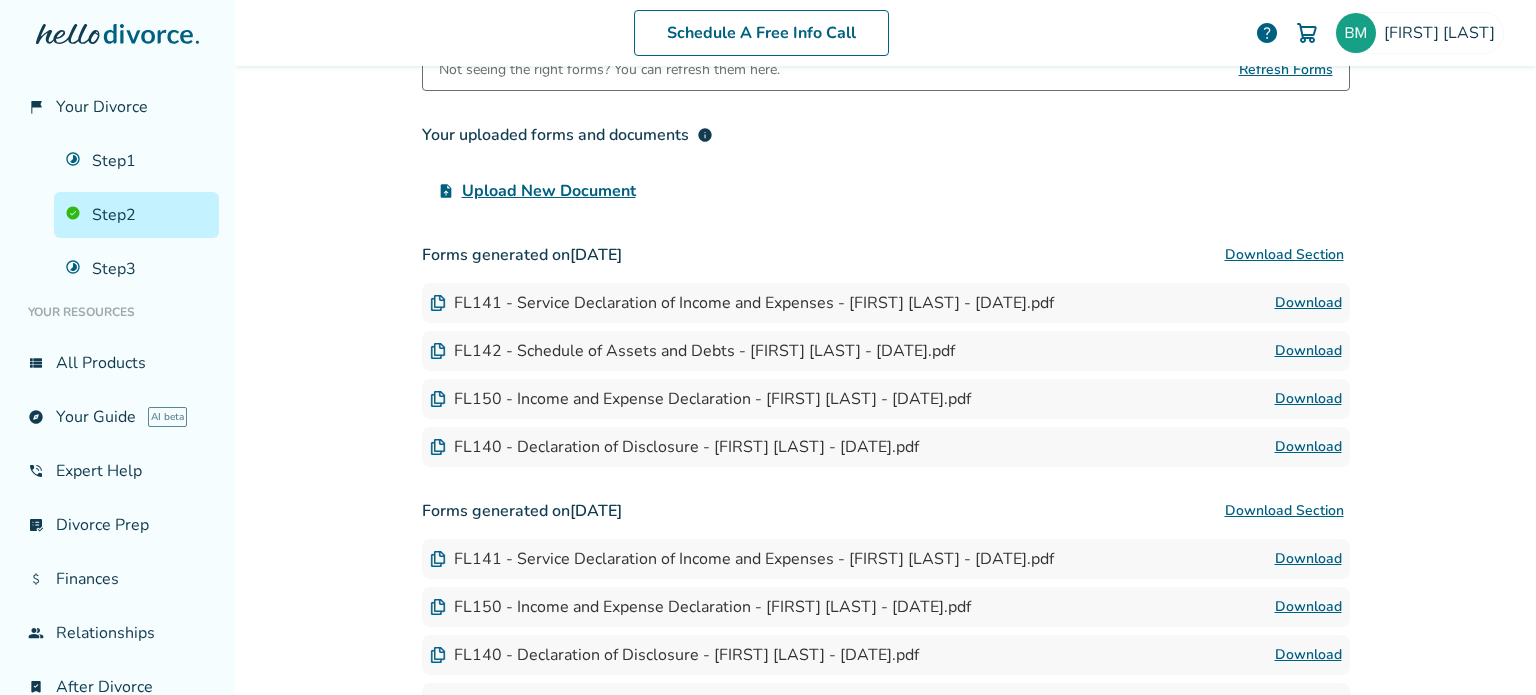 click on "Download" at bounding box center (1308, 303) 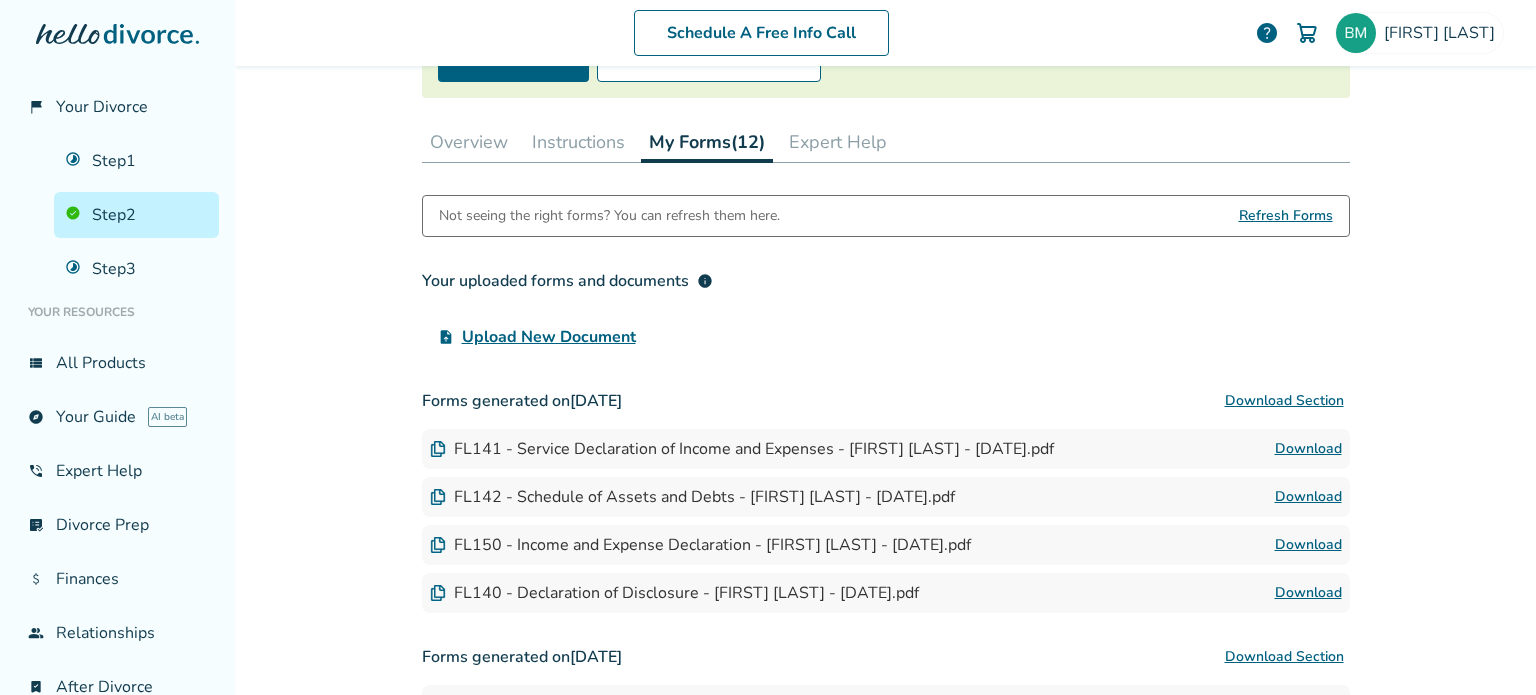 scroll, scrollTop: 0, scrollLeft: 0, axis: both 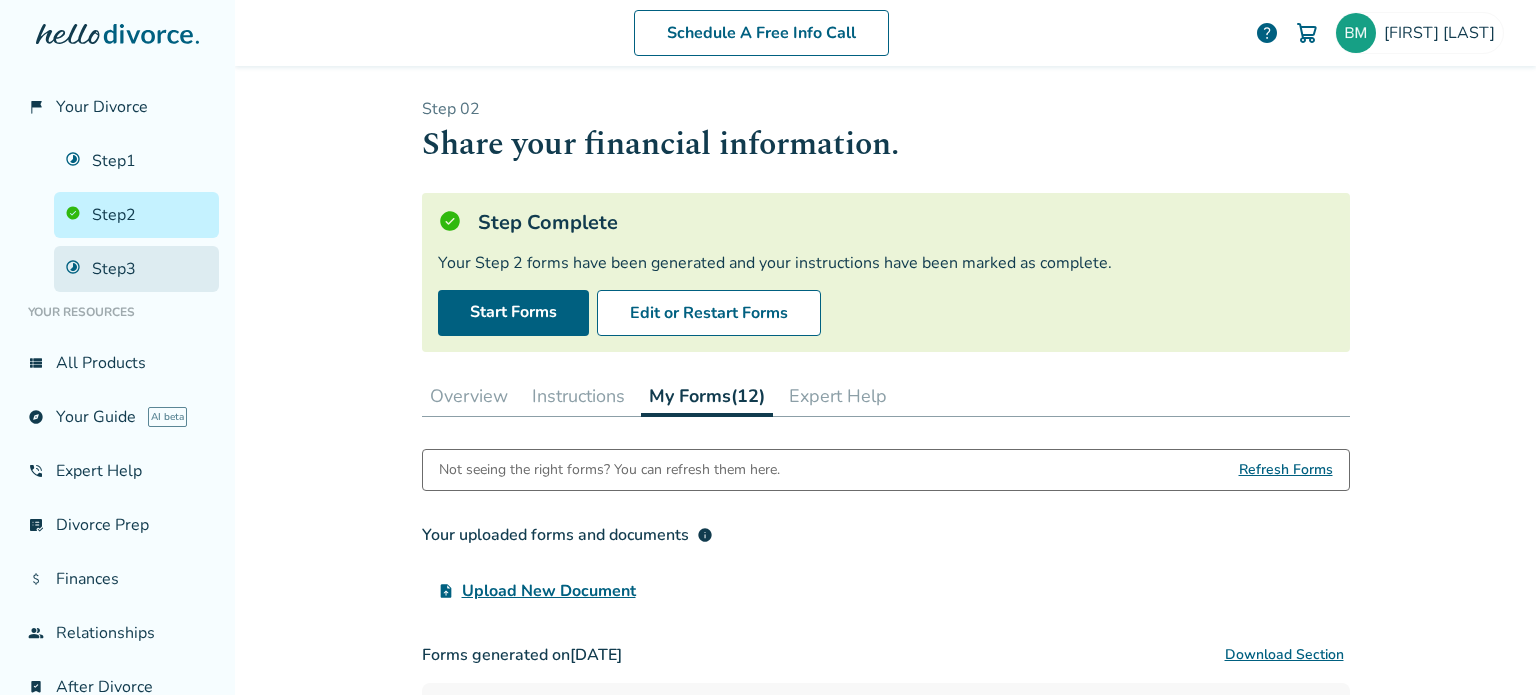 click on "Step  3" at bounding box center [136, 269] 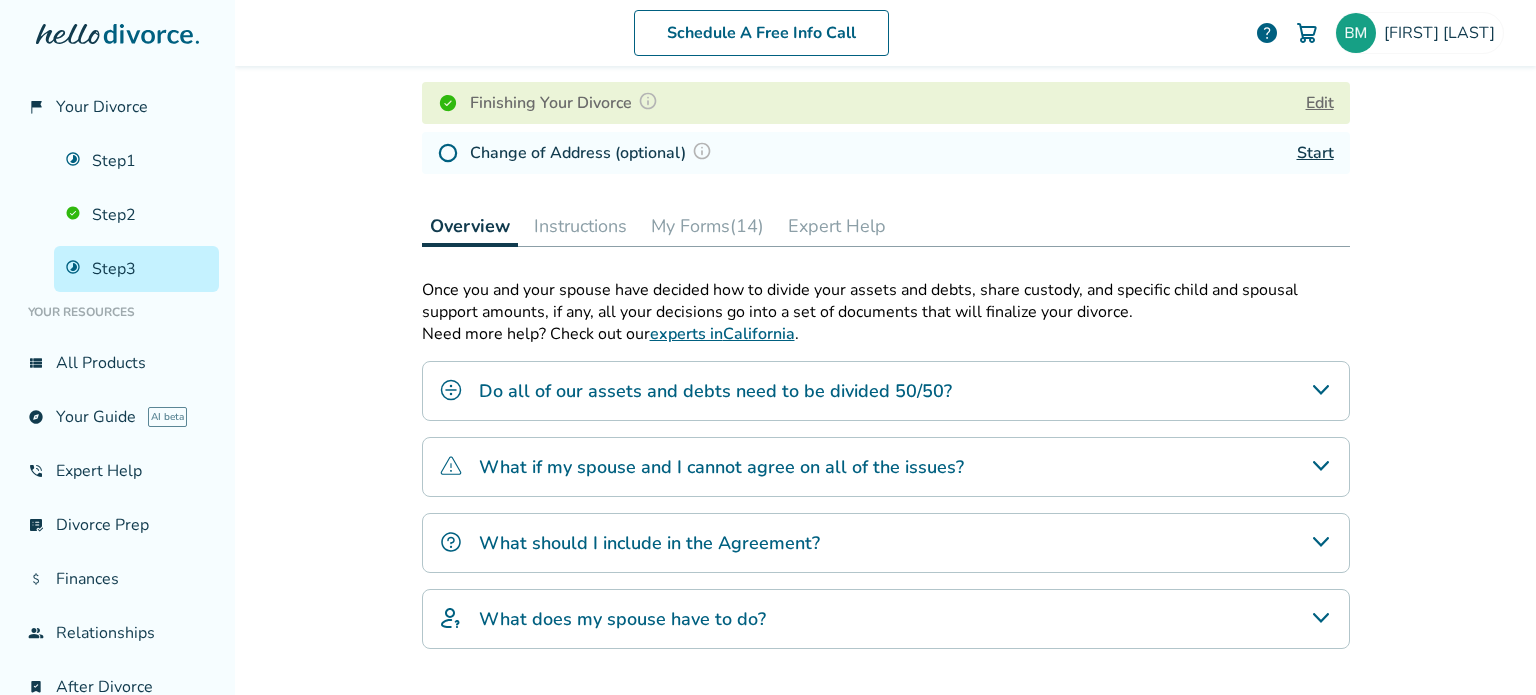 scroll, scrollTop: 200, scrollLeft: 0, axis: vertical 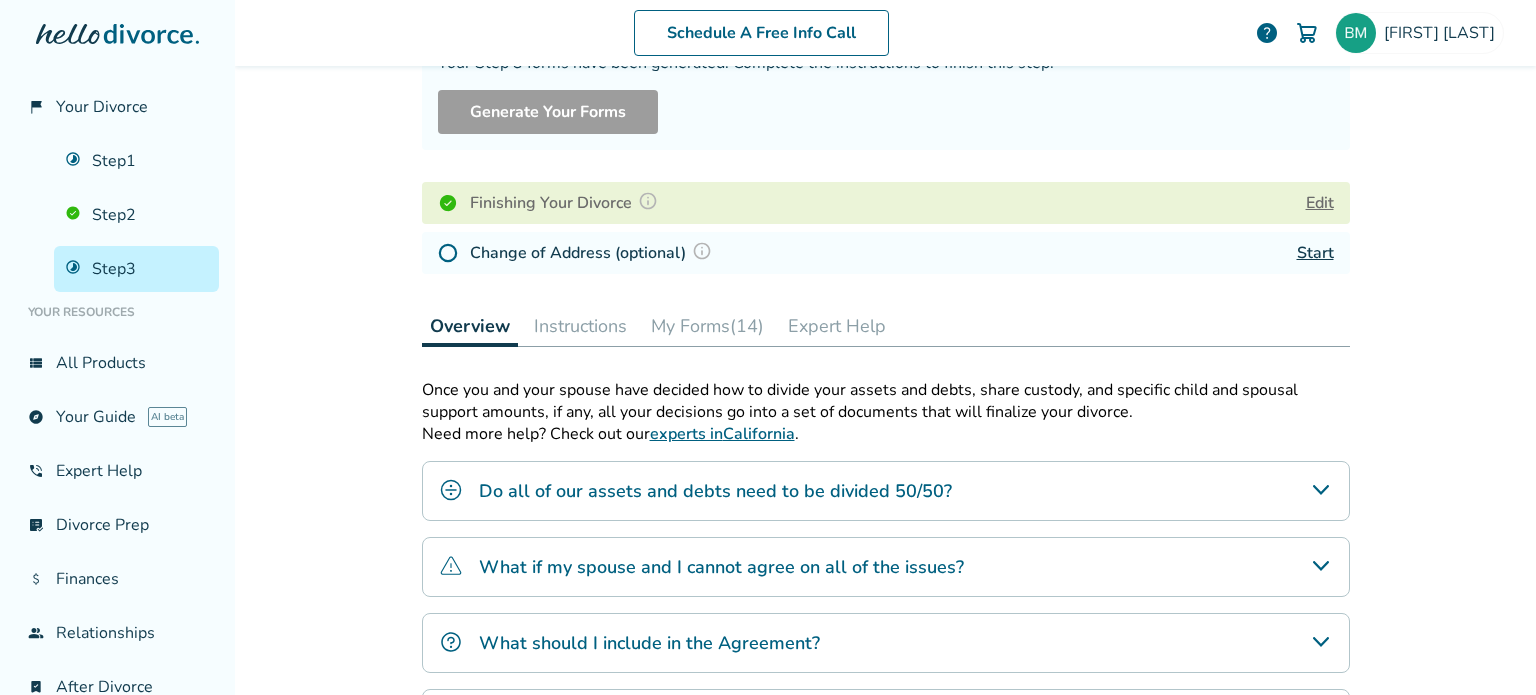 click on "My Forms  (14)" at bounding box center [707, 326] 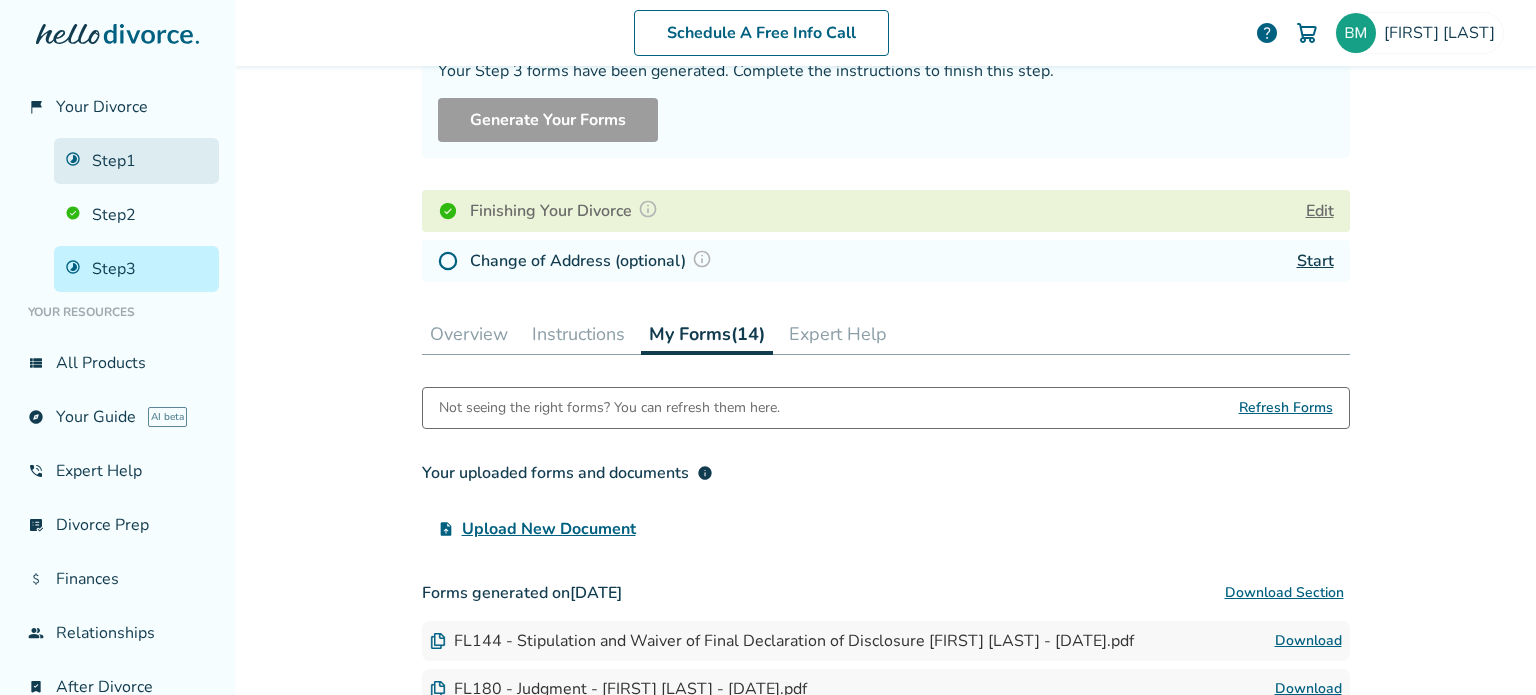 scroll, scrollTop: 1, scrollLeft: 0, axis: vertical 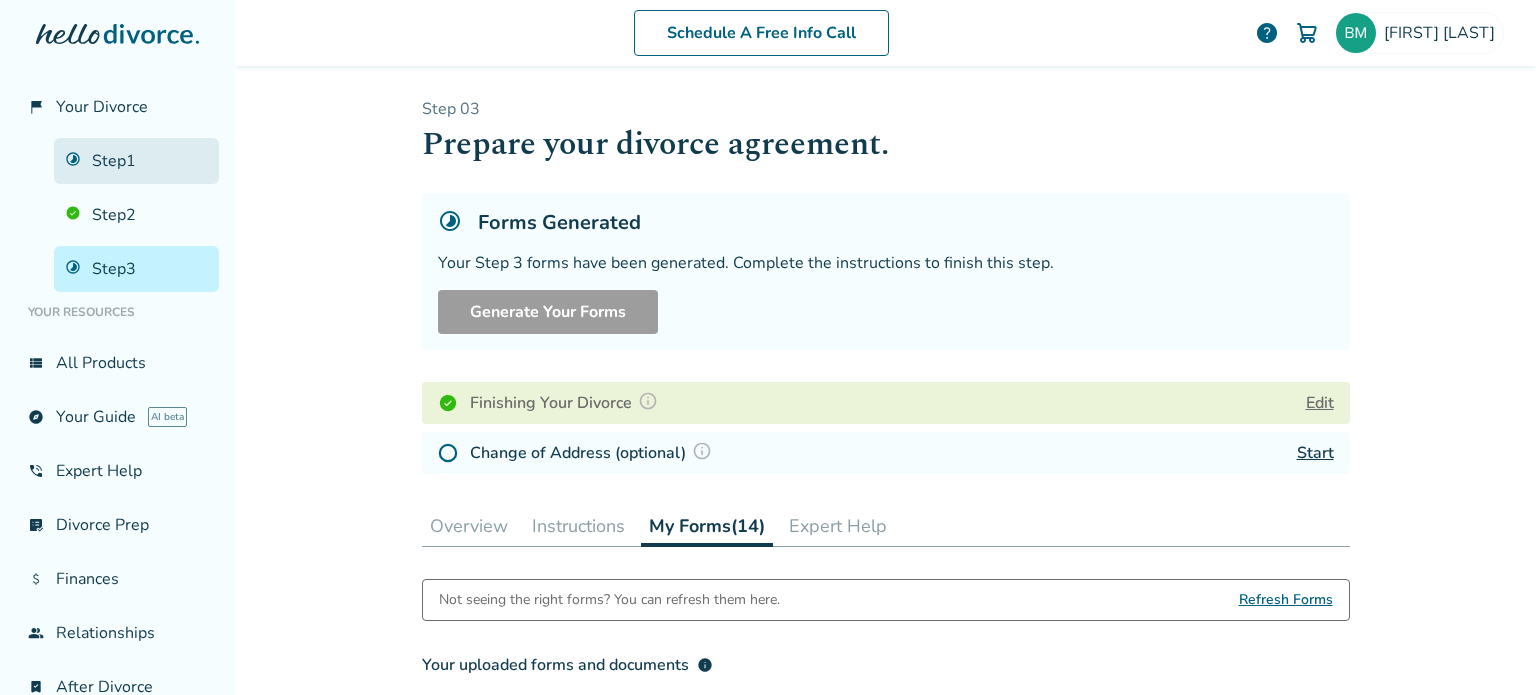 click on "Step  1" at bounding box center [136, 161] 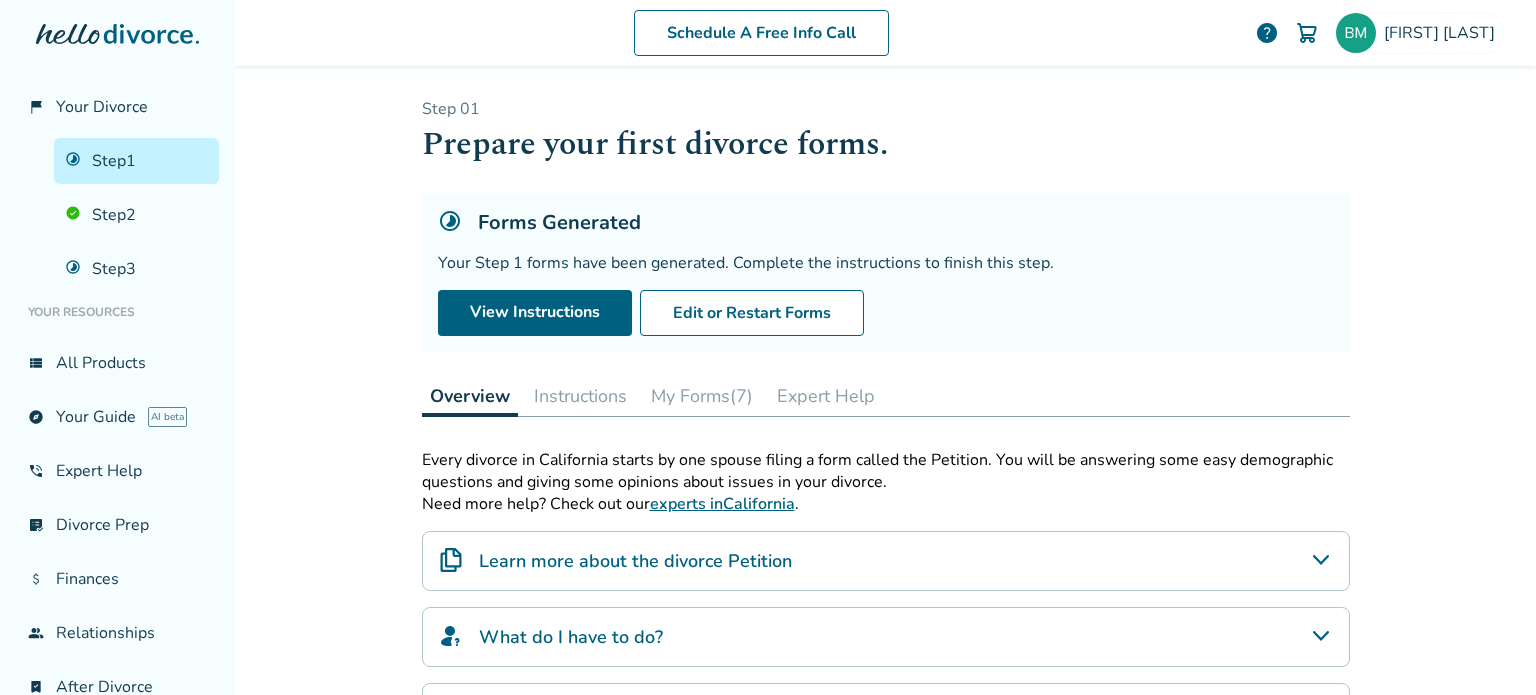 click on "My Forms  (7)" at bounding box center [702, 396] 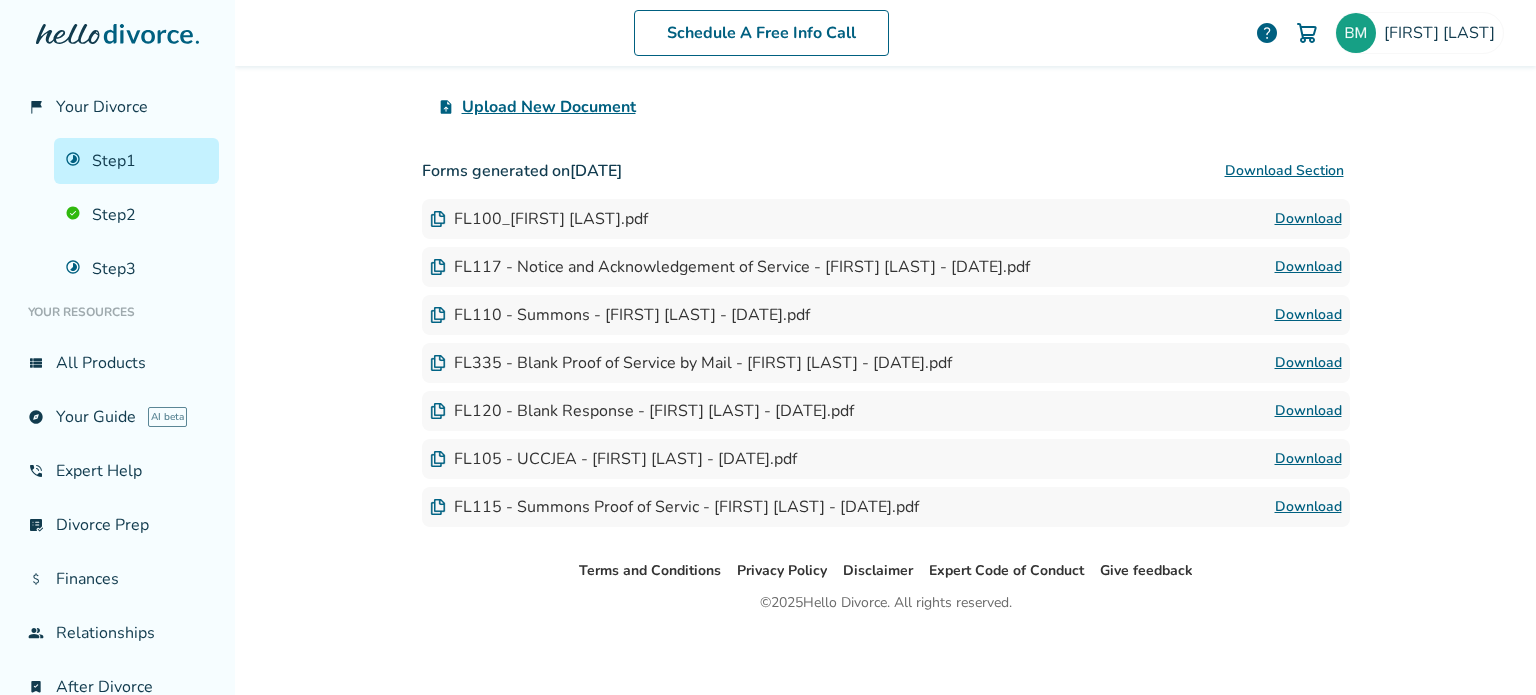 scroll, scrollTop: 486, scrollLeft: 0, axis: vertical 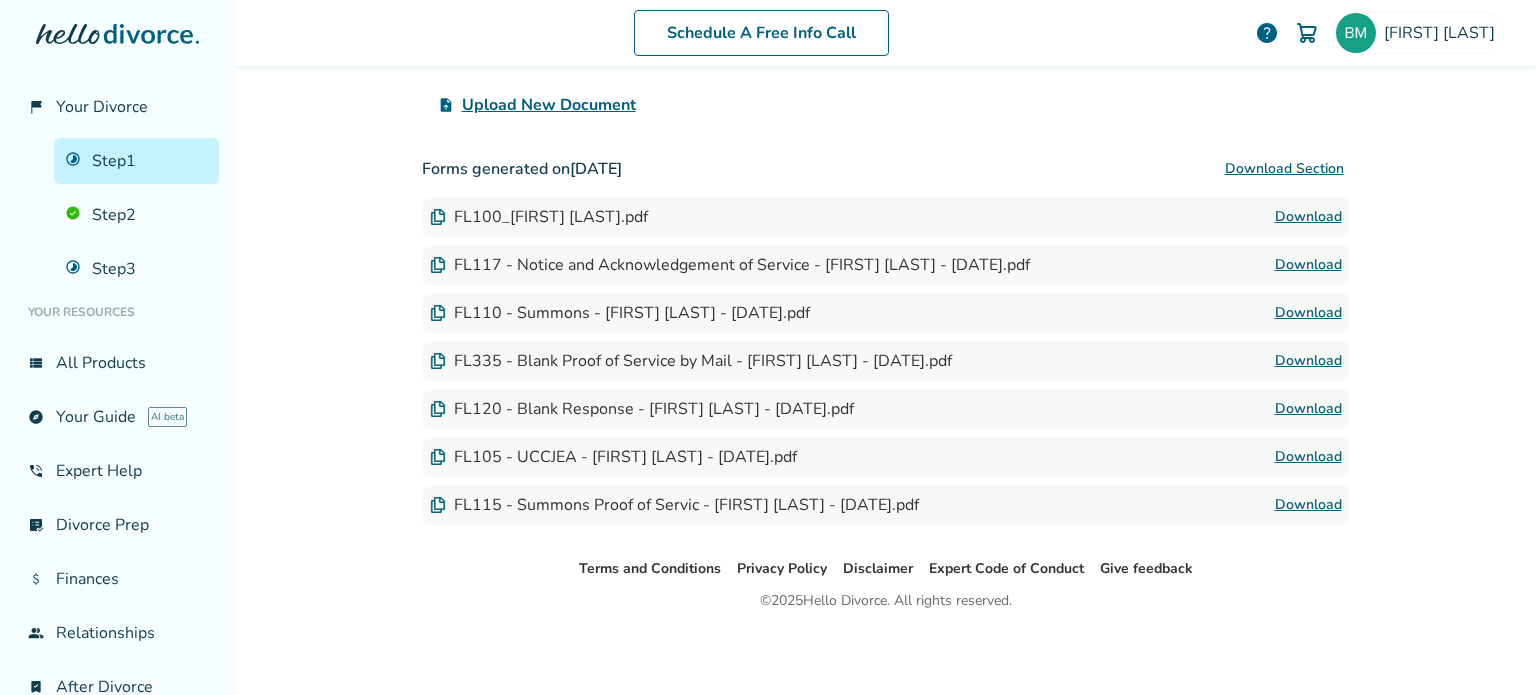 click on "Step  1 Step  2 Step  3" at bounding box center [117, 211] 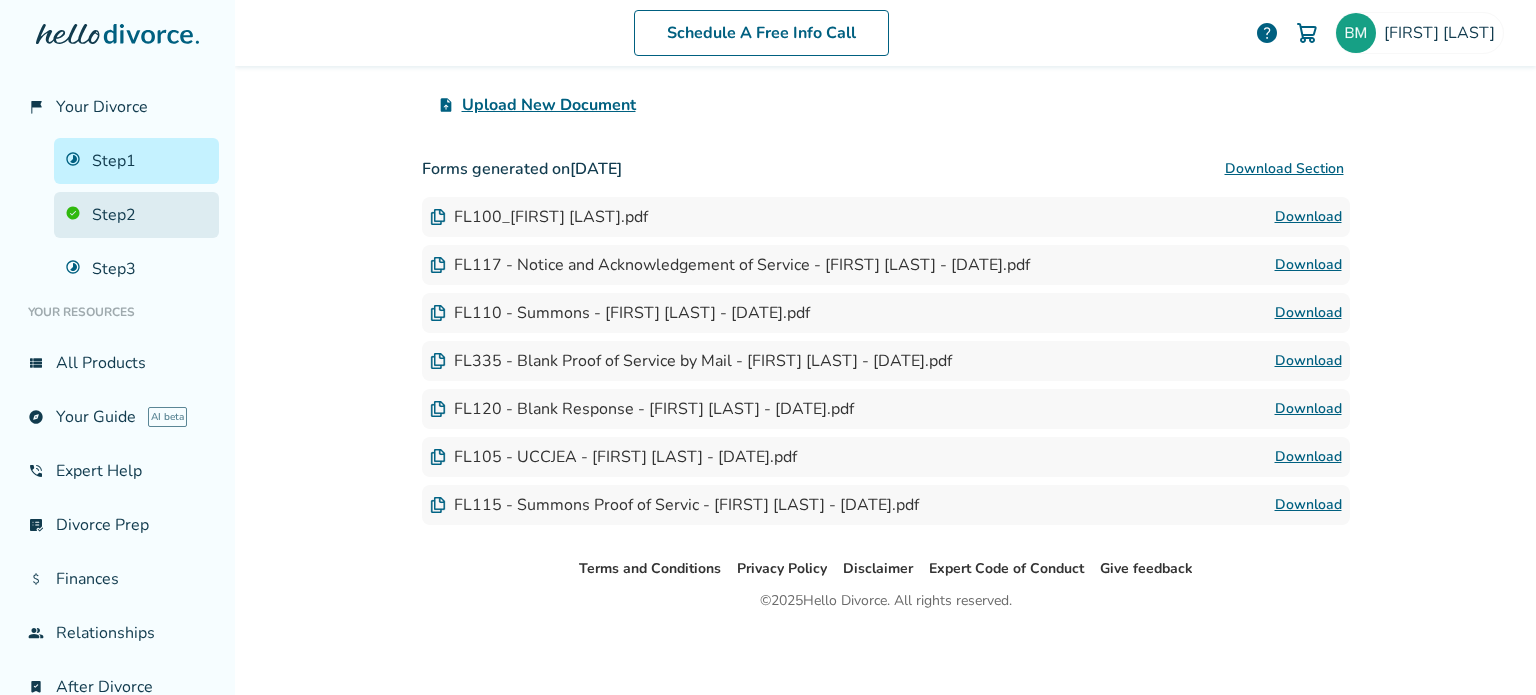 click on "Step  2" at bounding box center [136, 215] 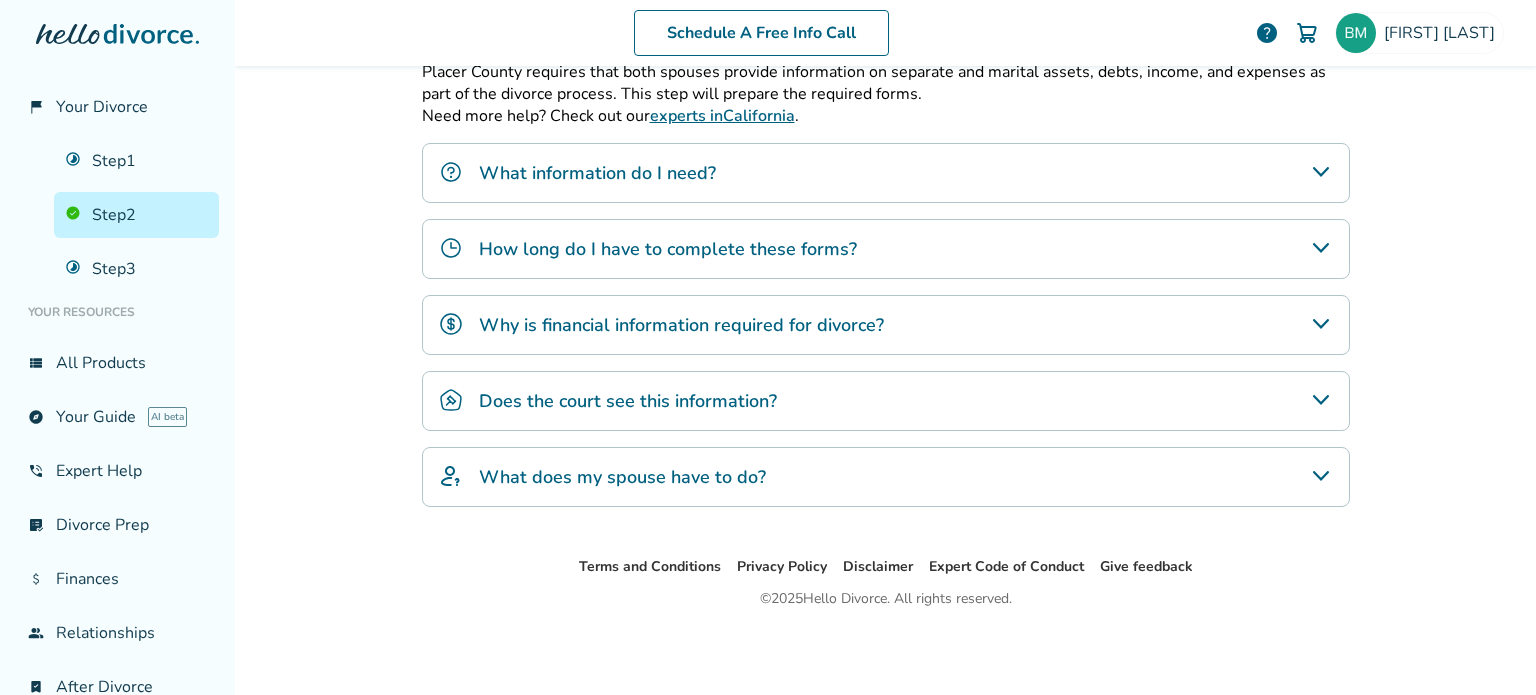 scroll, scrollTop: 98, scrollLeft: 0, axis: vertical 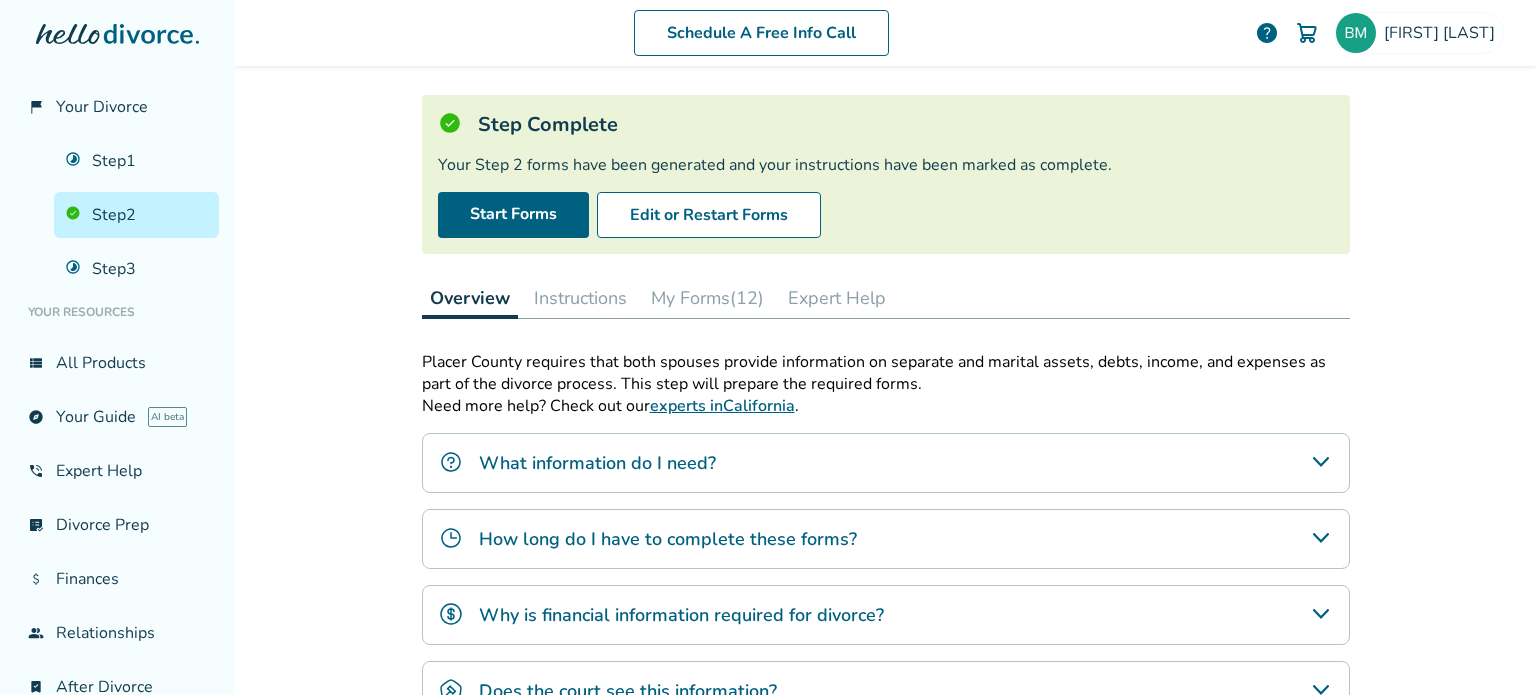 click on "My Forms  (12)" at bounding box center (707, 298) 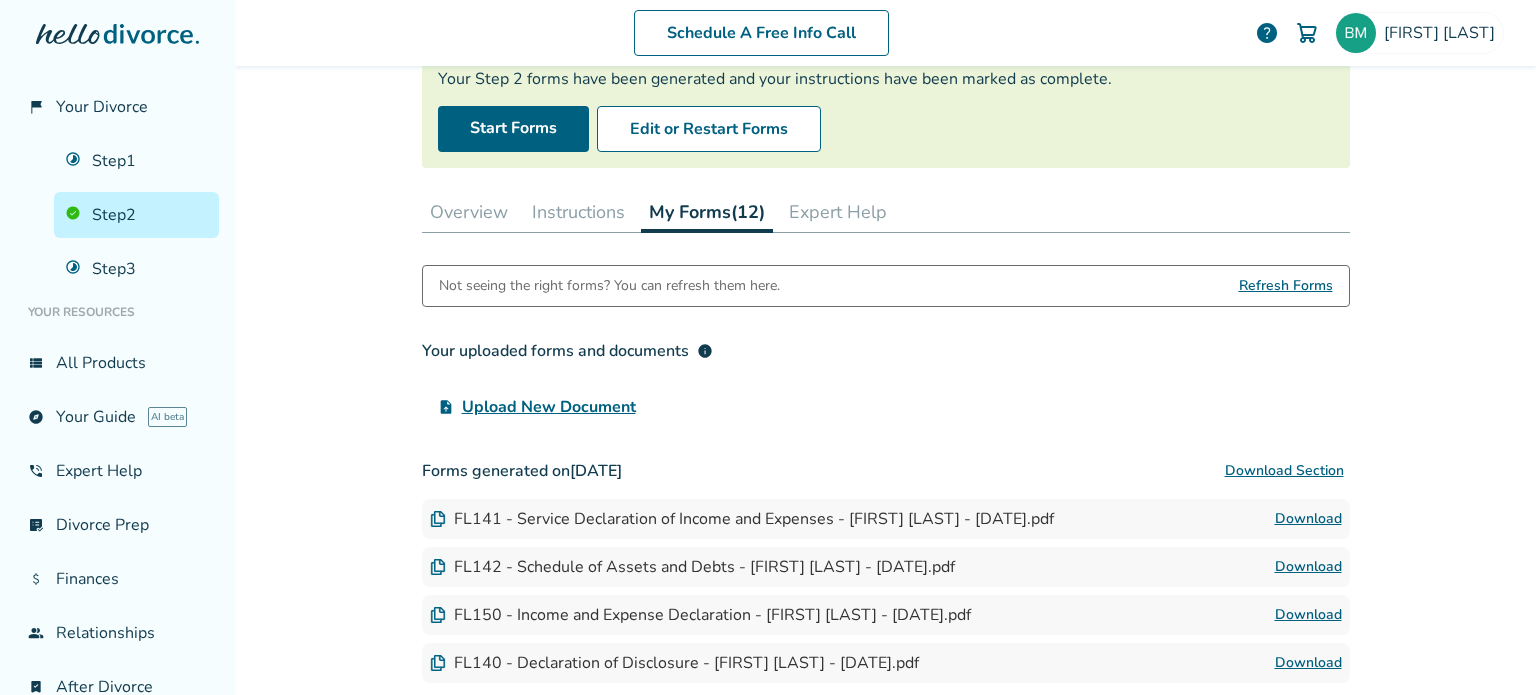 scroll, scrollTop: 298, scrollLeft: 0, axis: vertical 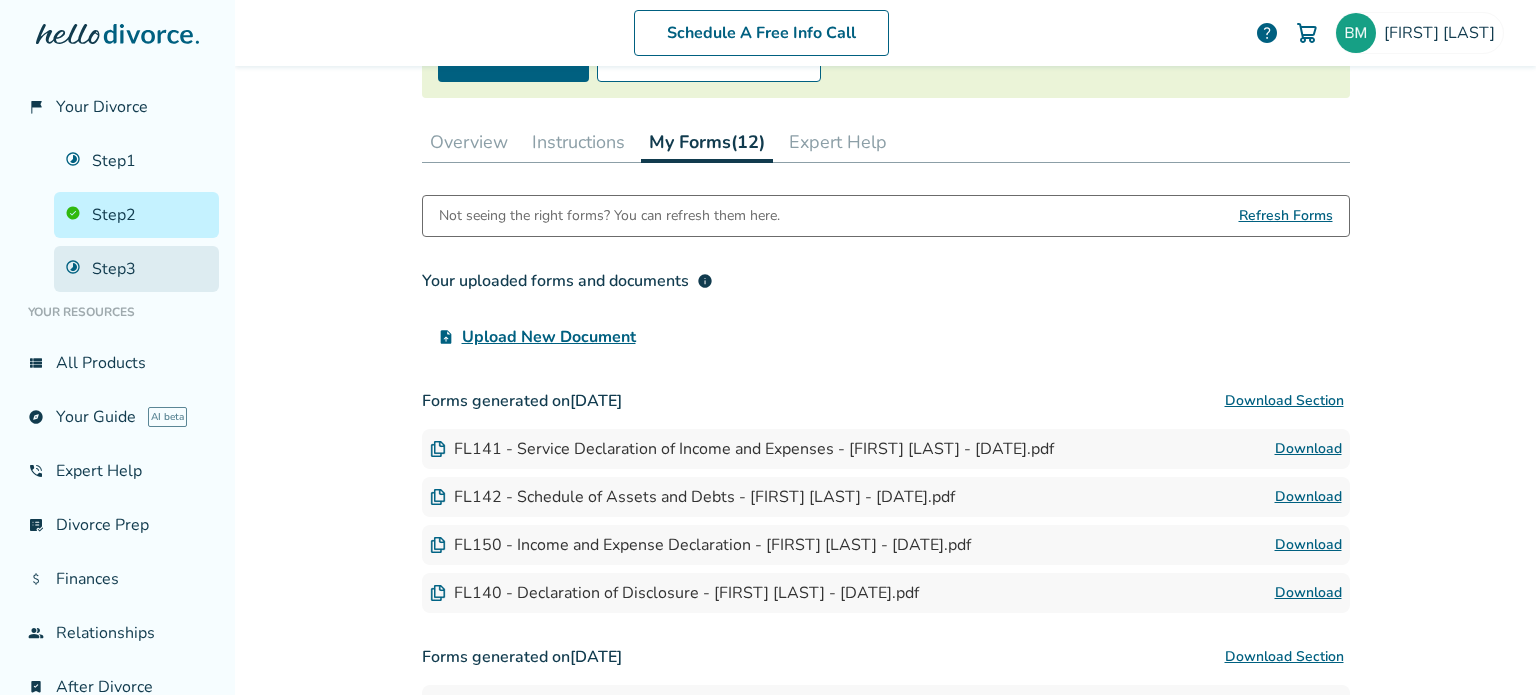 click on "Step  3" at bounding box center [136, 269] 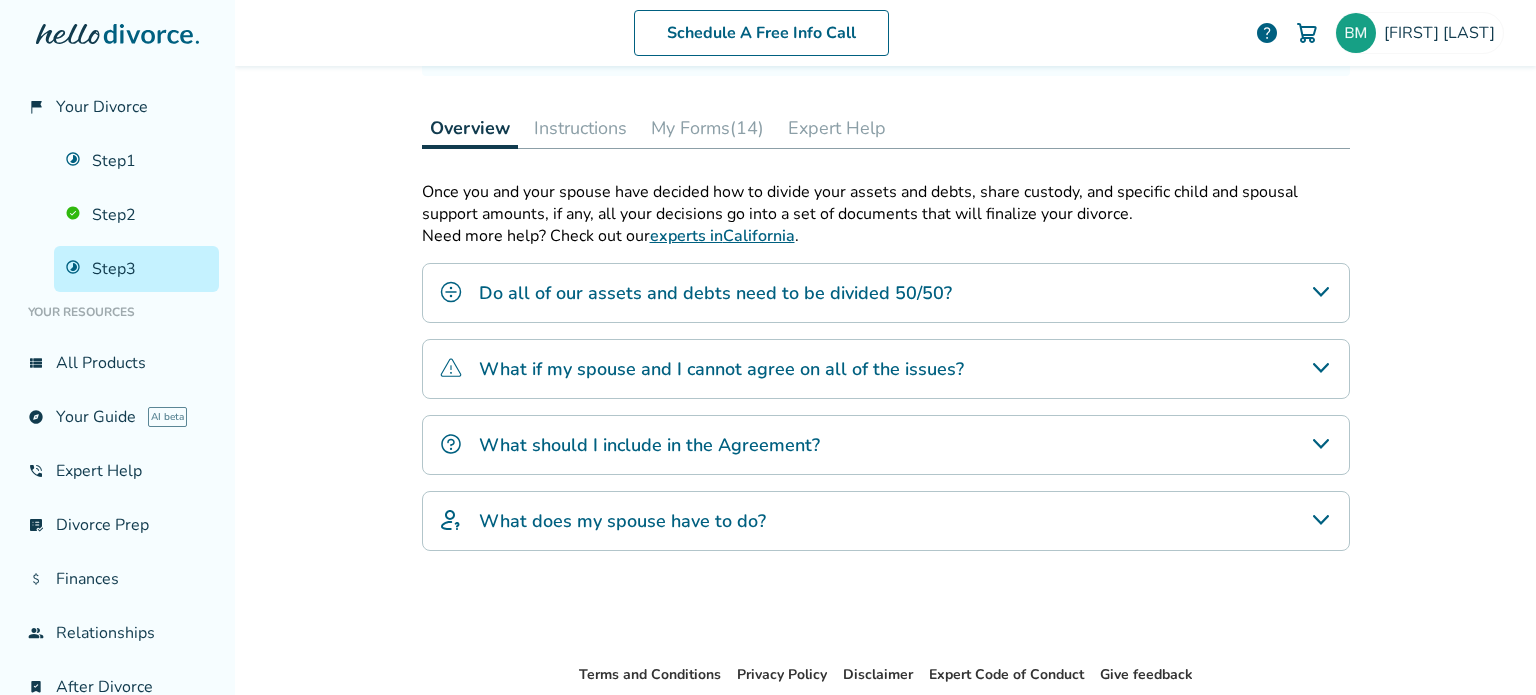 scroll, scrollTop: 198, scrollLeft: 0, axis: vertical 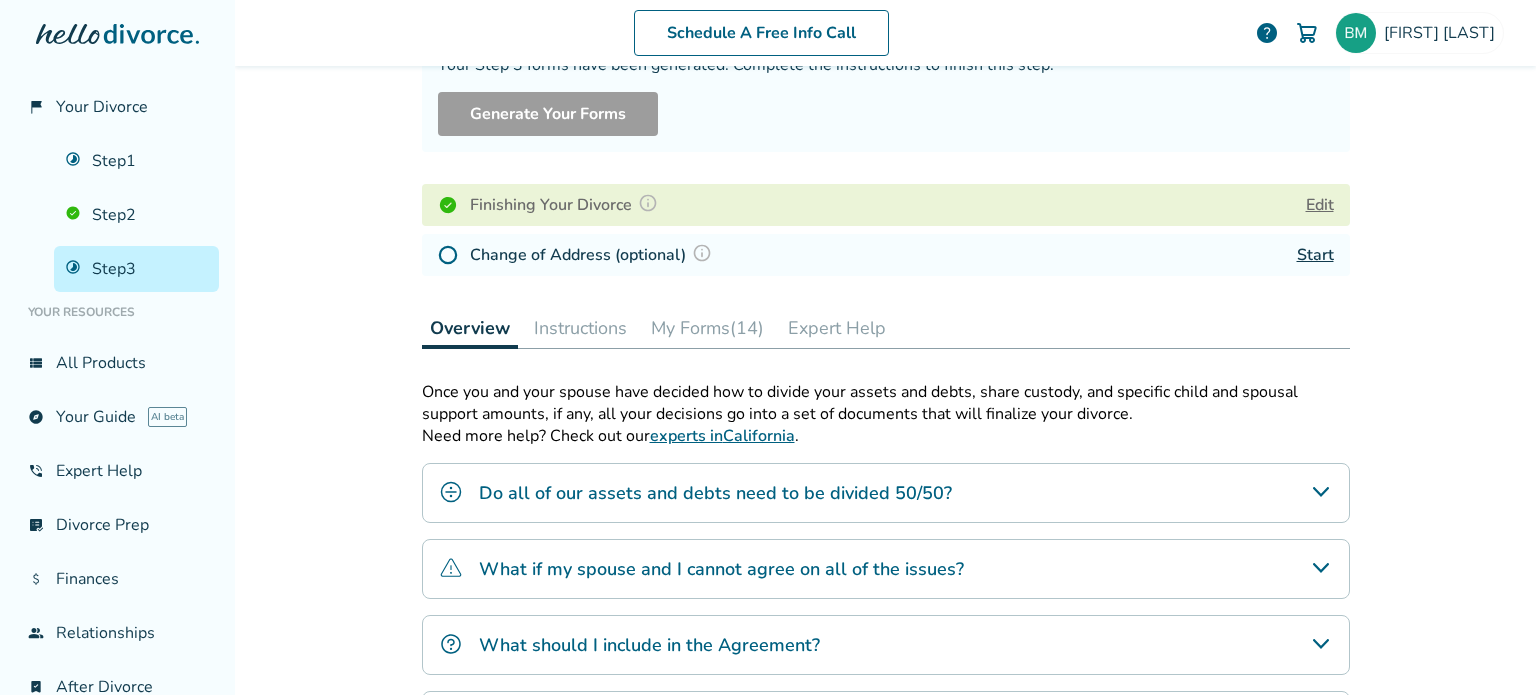 click on "My Forms  (14)" at bounding box center [707, 328] 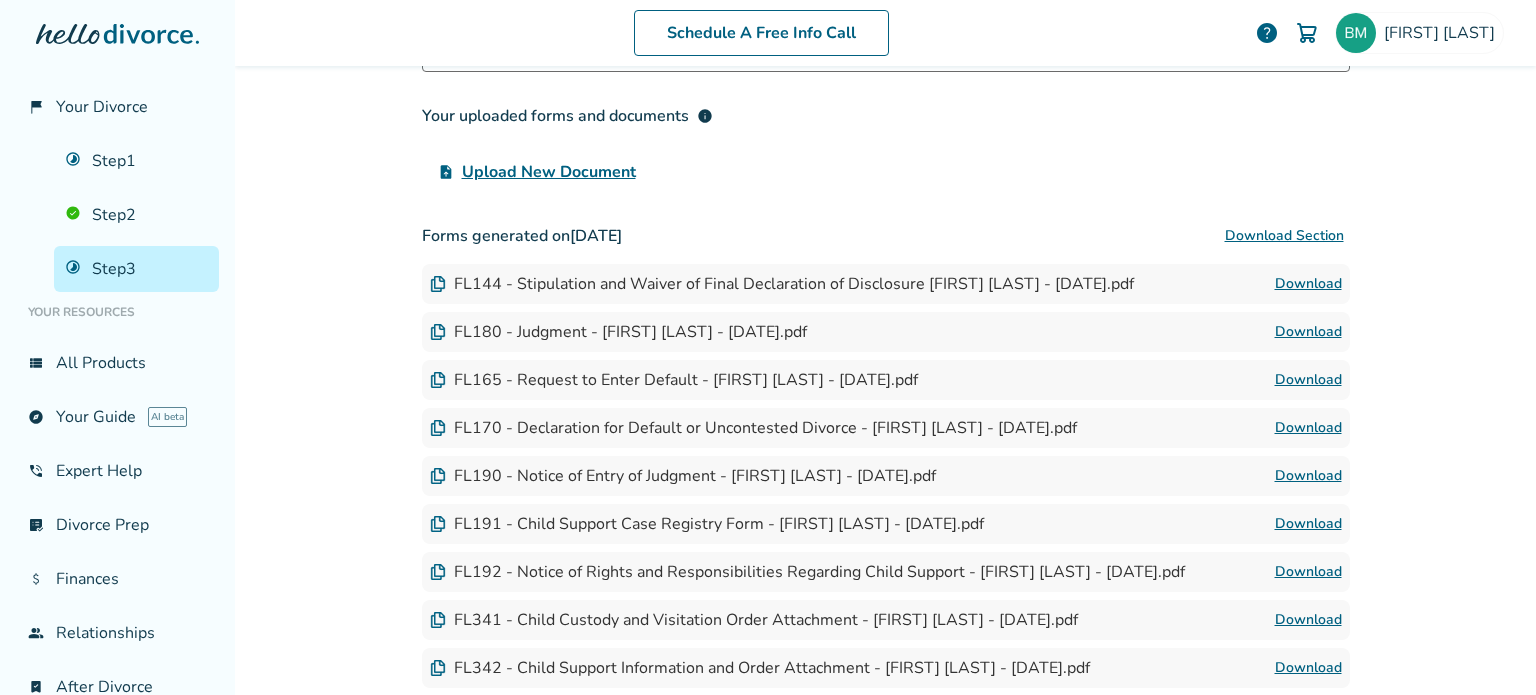 scroll, scrollTop: 598, scrollLeft: 0, axis: vertical 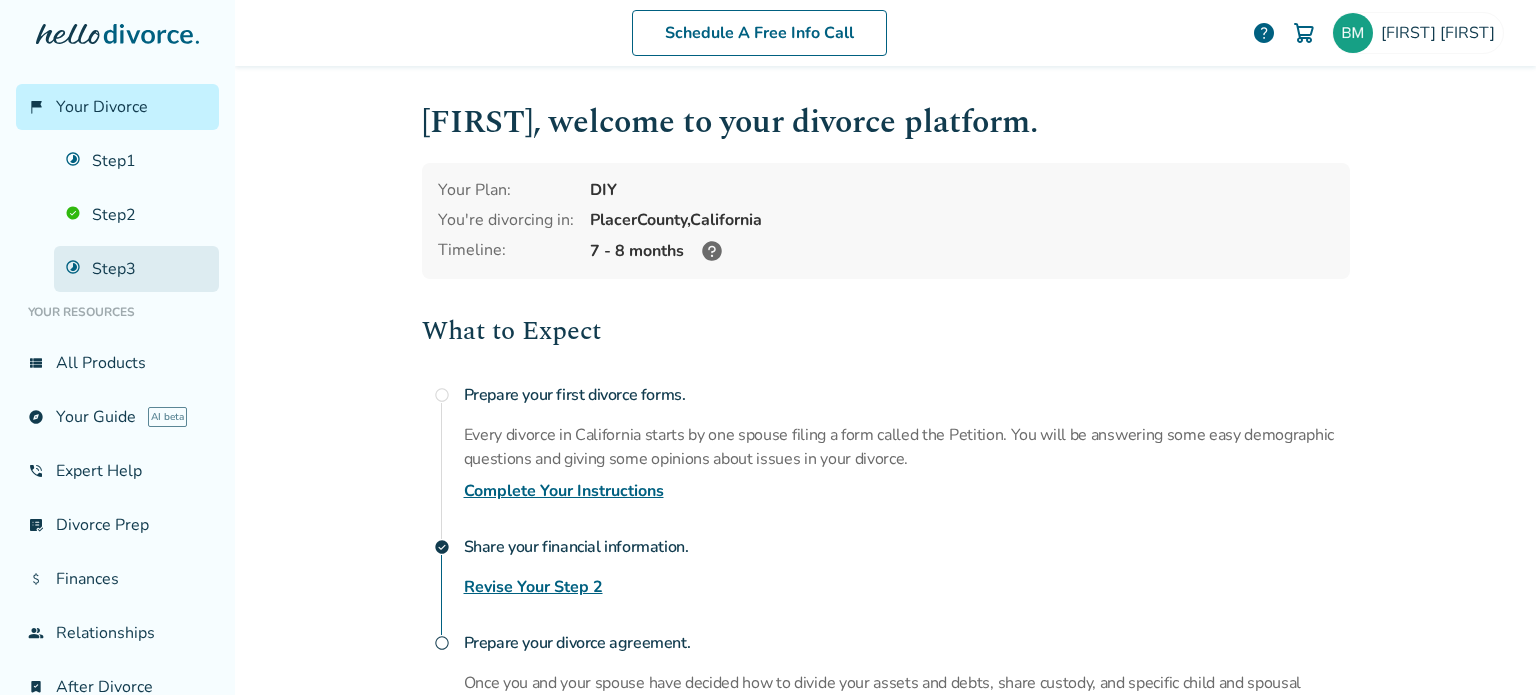 click on "Step  3" at bounding box center (136, 269) 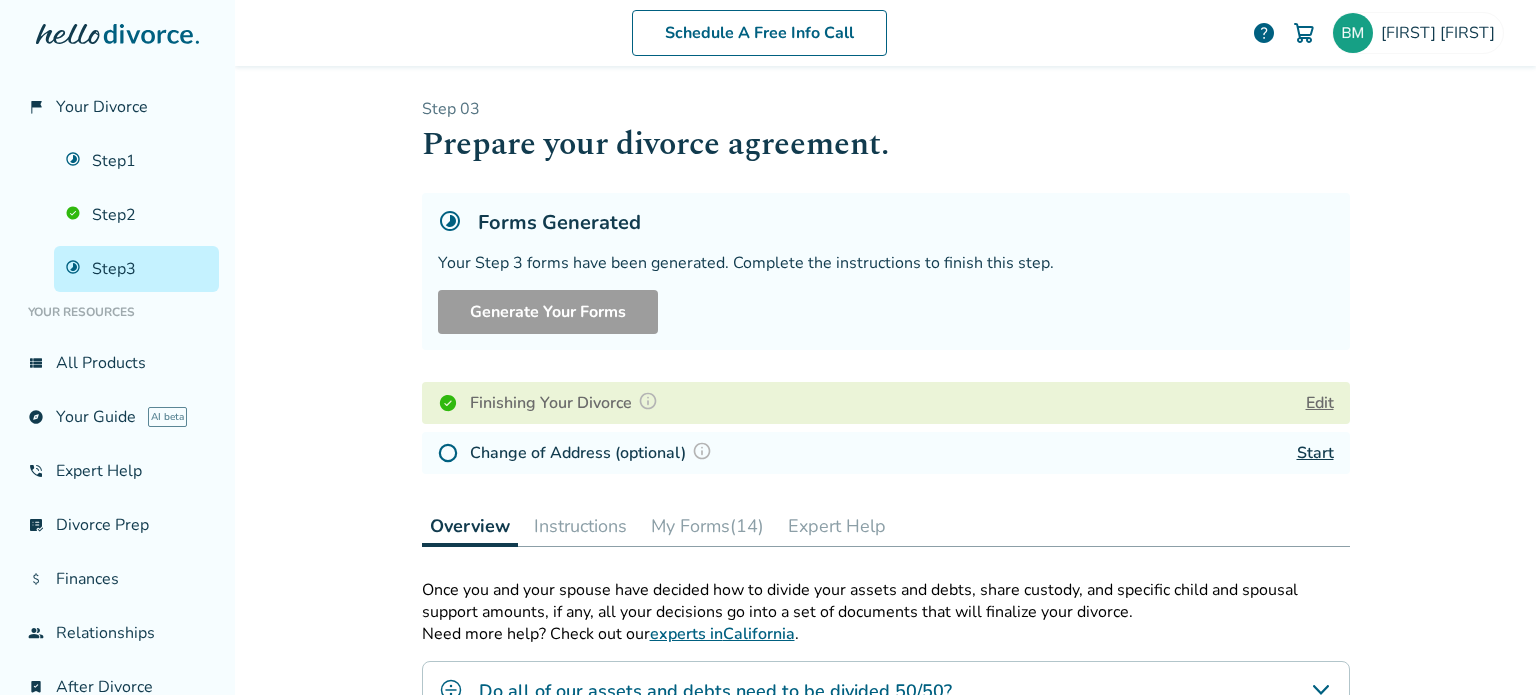 click on "Start" at bounding box center [1315, 453] 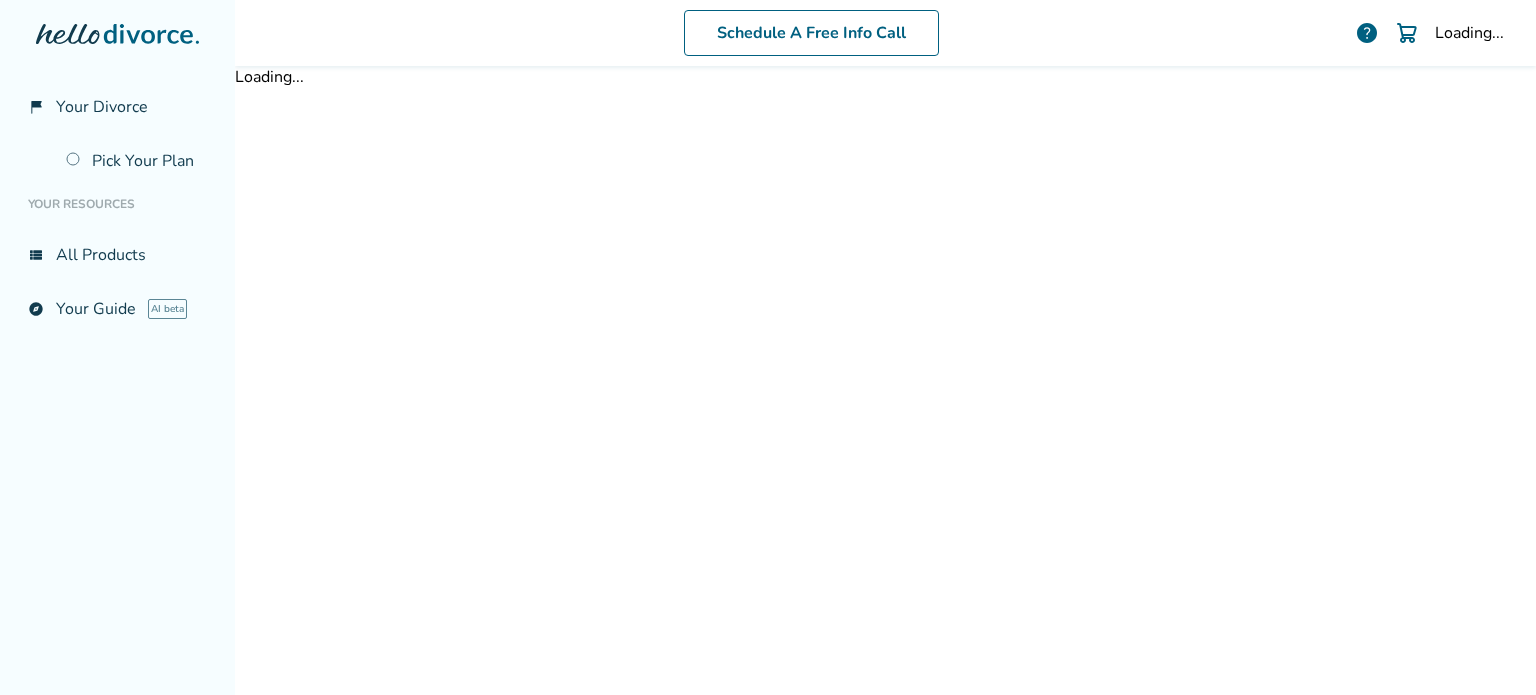 scroll, scrollTop: 0, scrollLeft: 0, axis: both 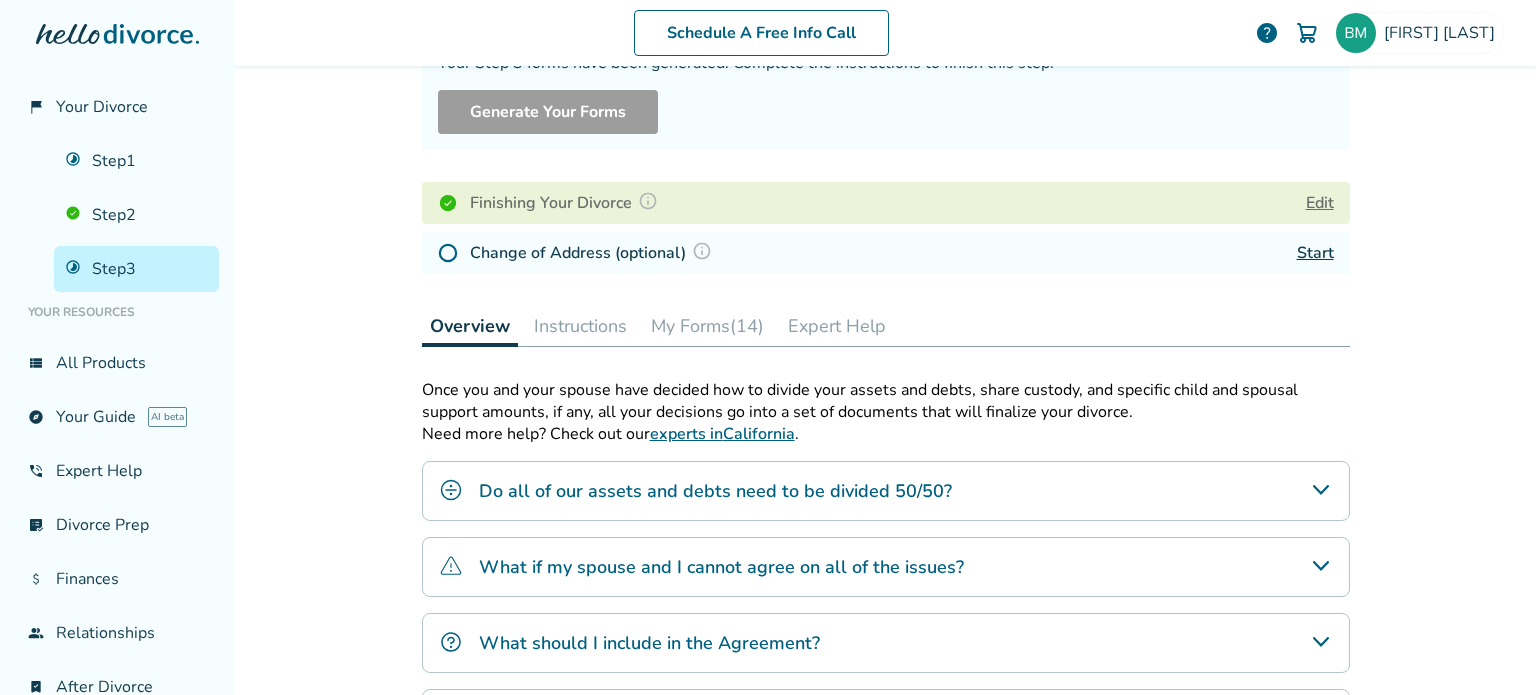 click on "My Forms  (14)" at bounding box center [707, 326] 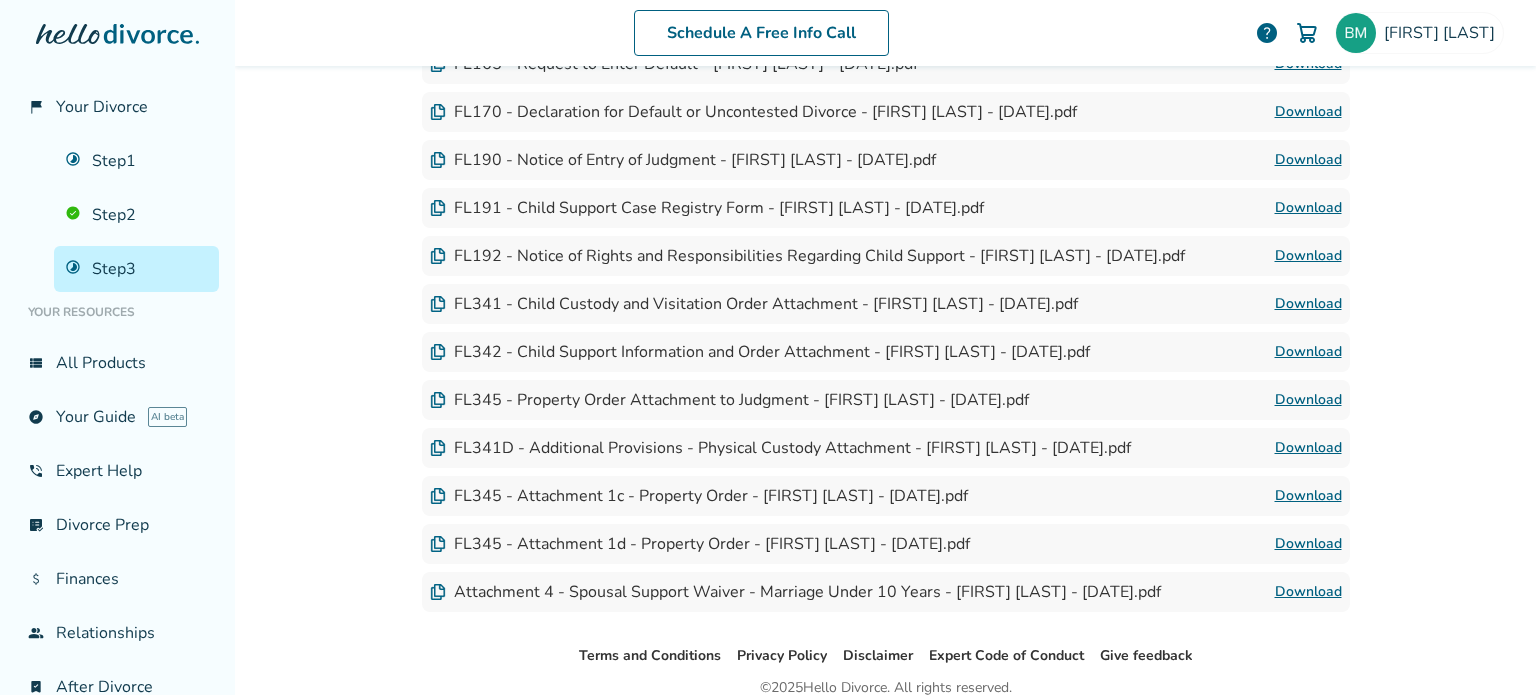 scroll, scrollTop: 900, scrollLeft: 0, axis: vertical 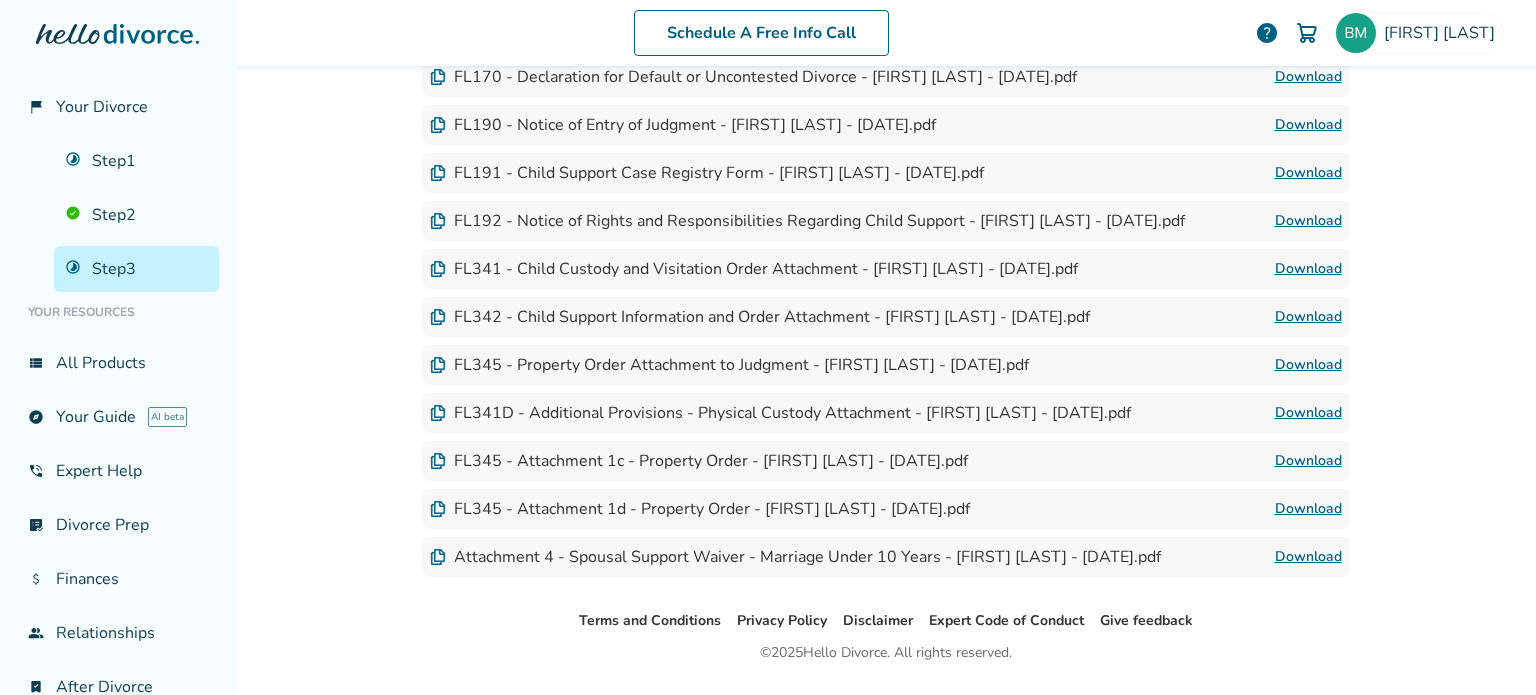 type 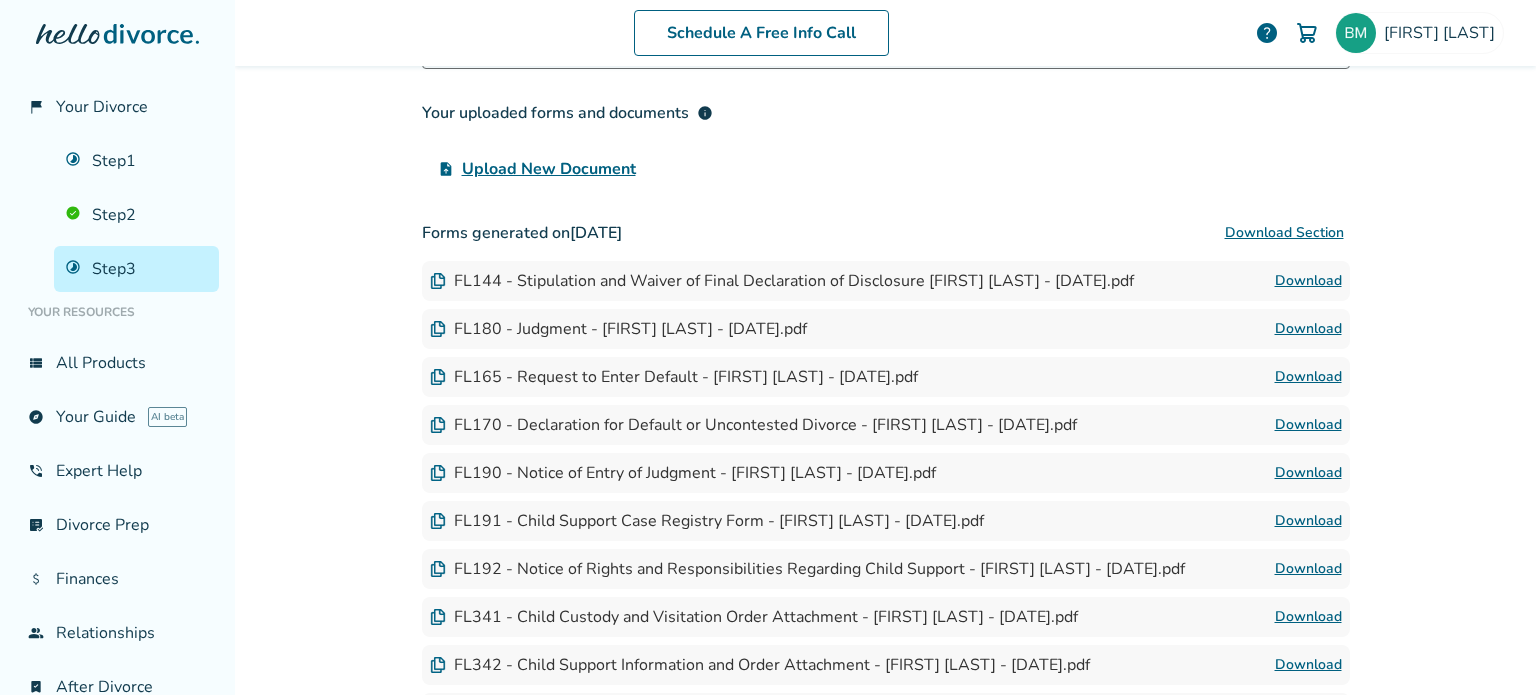 scroll, scrollTop: 400, scrollLeft: 0, axis: vertical 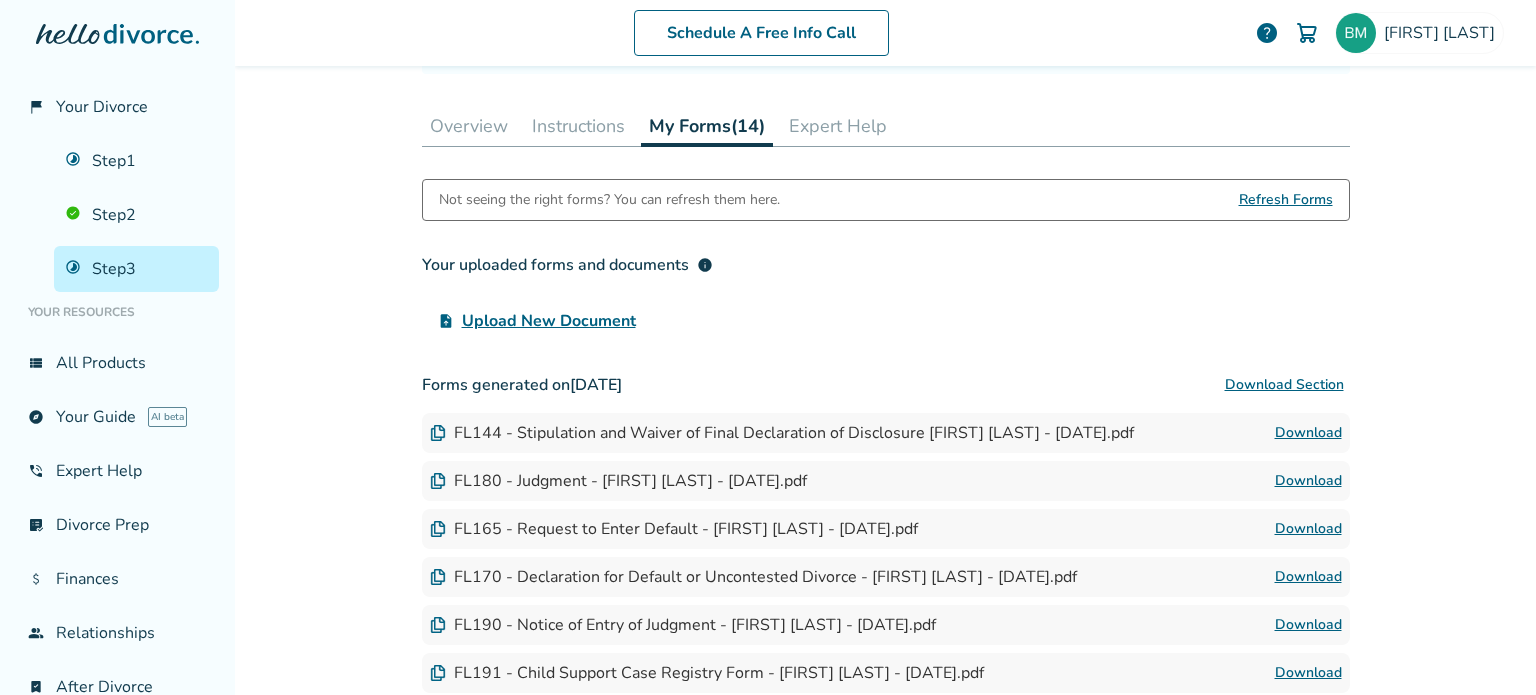 click on "Instructions" at bounding box center [578, 126] 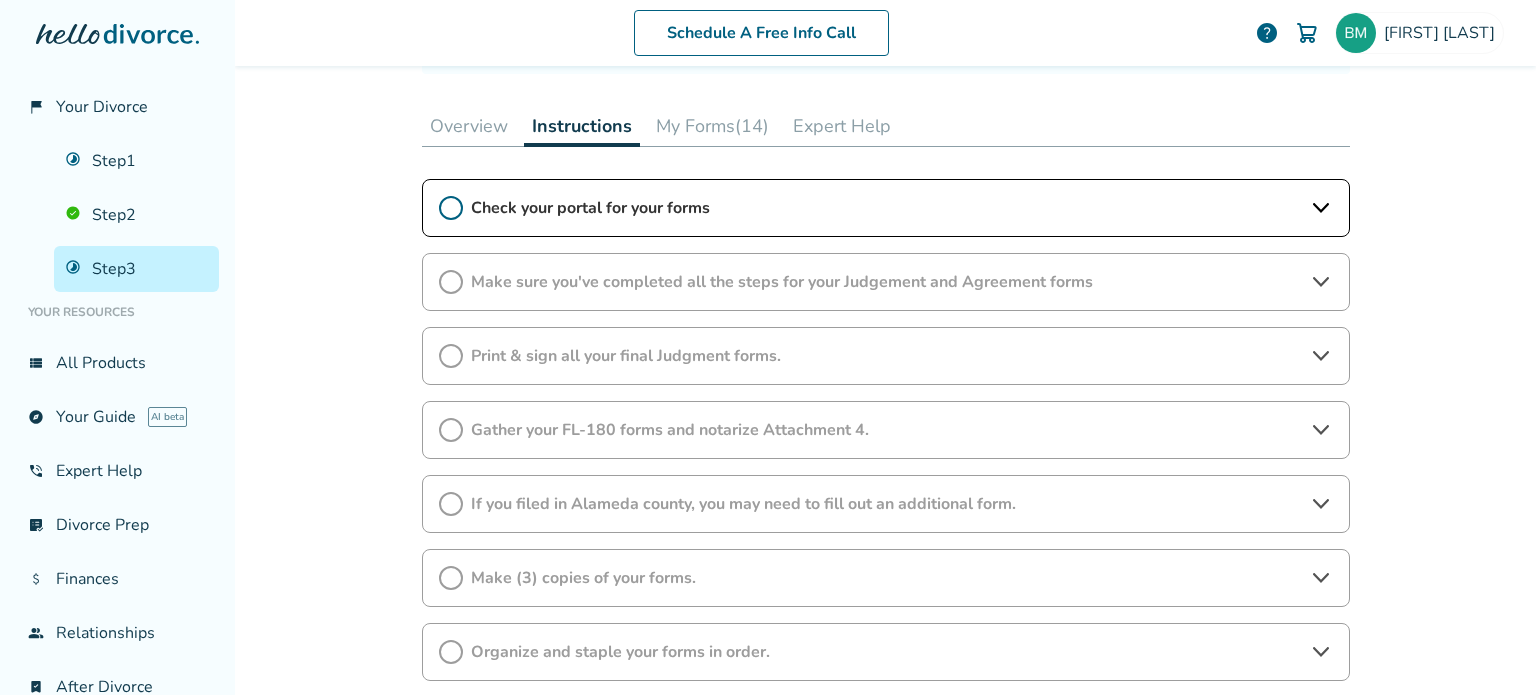 click on "Check your portal for your forms" at bounding box center (886, 208) 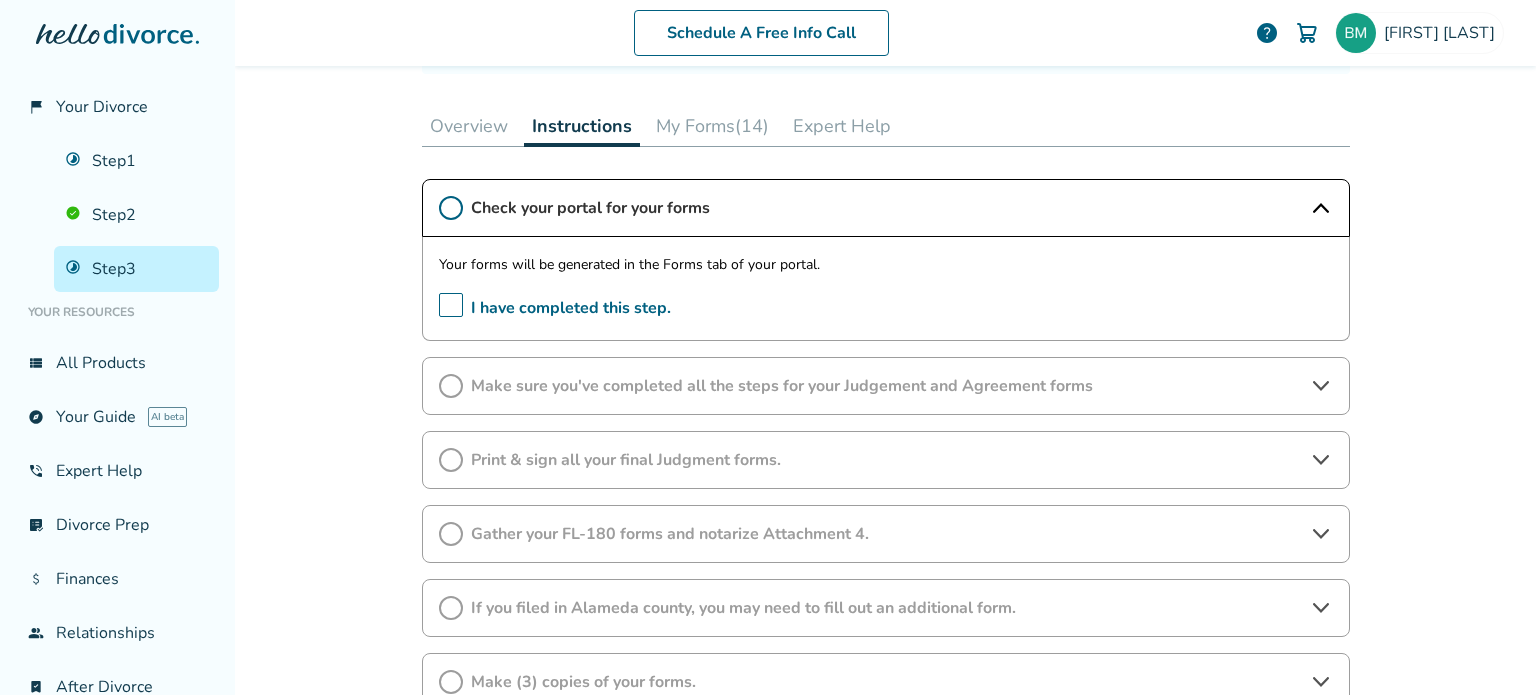 click on "I have completed this step." at bounding box center [555, 308] 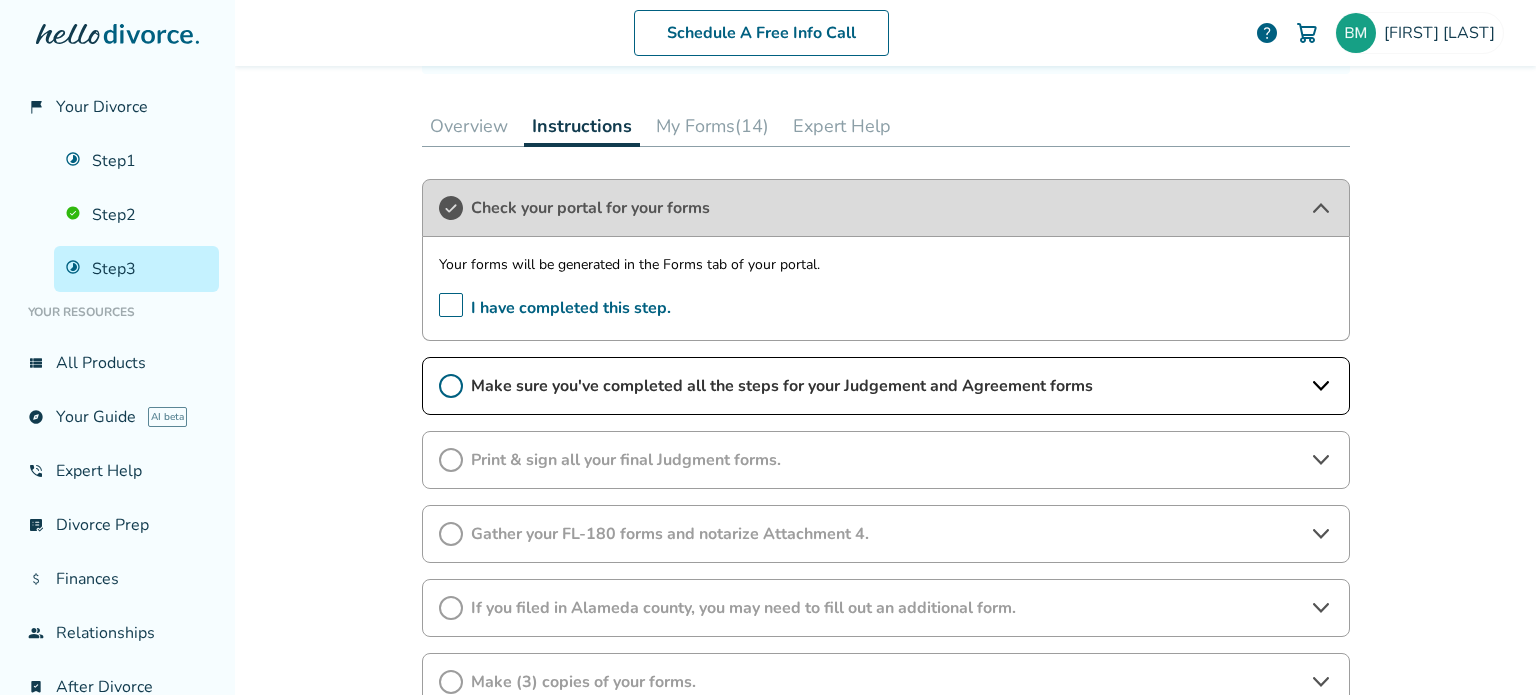 click on "Make sure you've completed all the steps for your Judgement and Agreement forms" at bounding box center (886, 386) 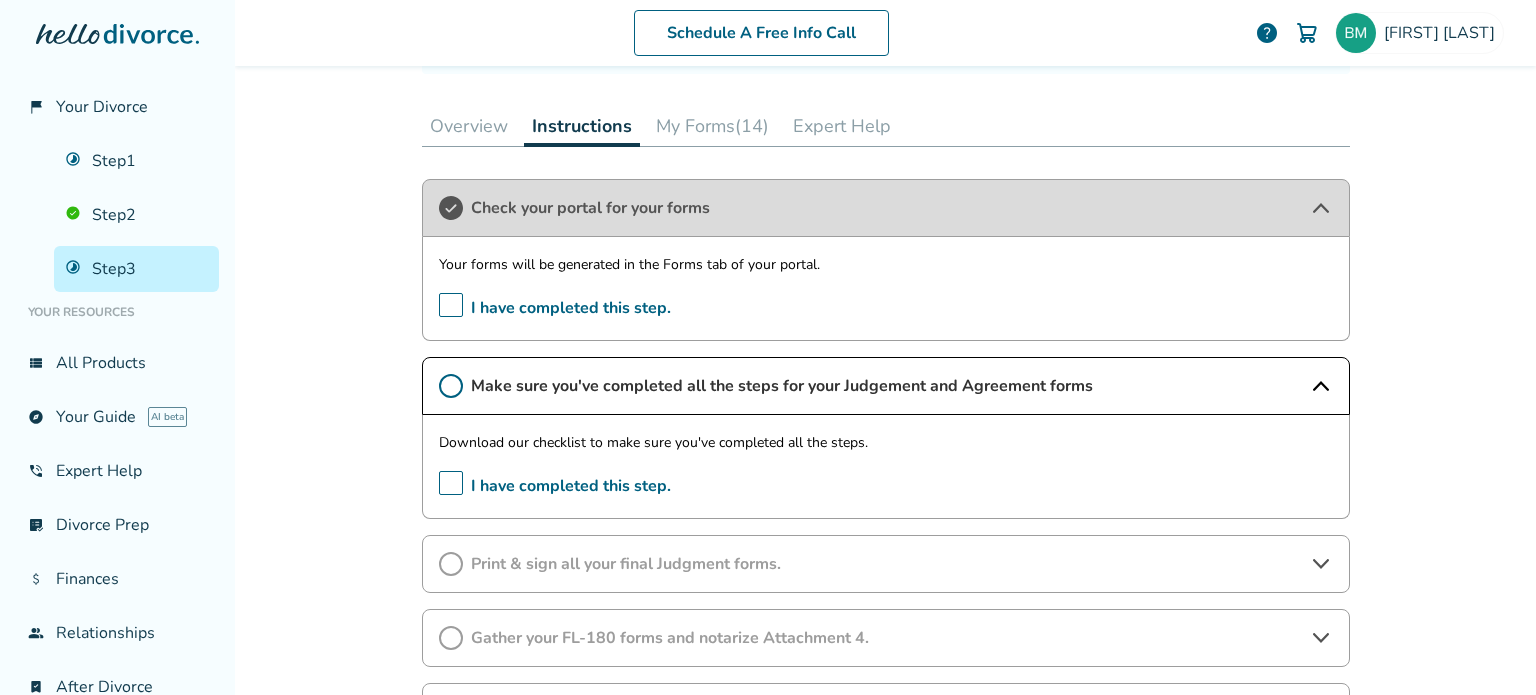 click on "I have completed this step." at bounding box center (555, 486) 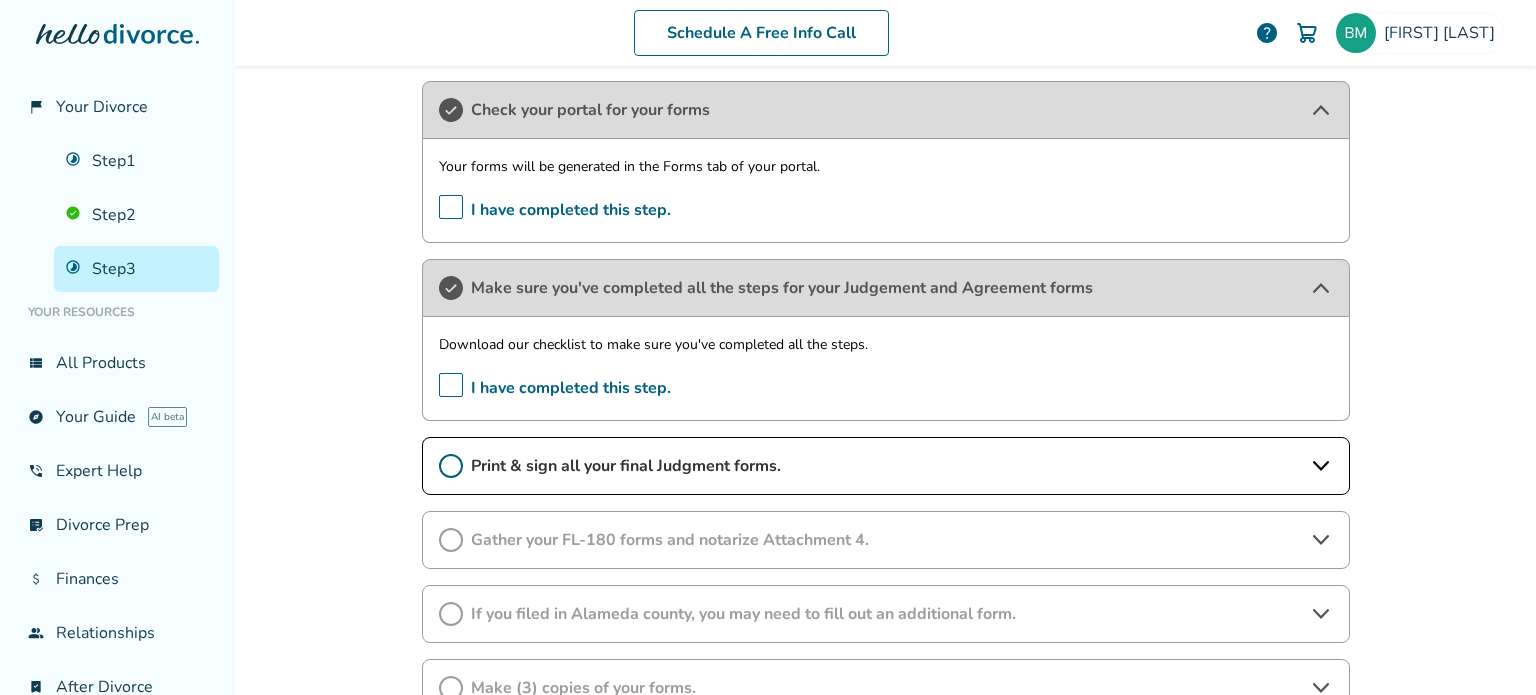 scroll, scrollTop: 700, scrollLeft: 0, axis: vertical 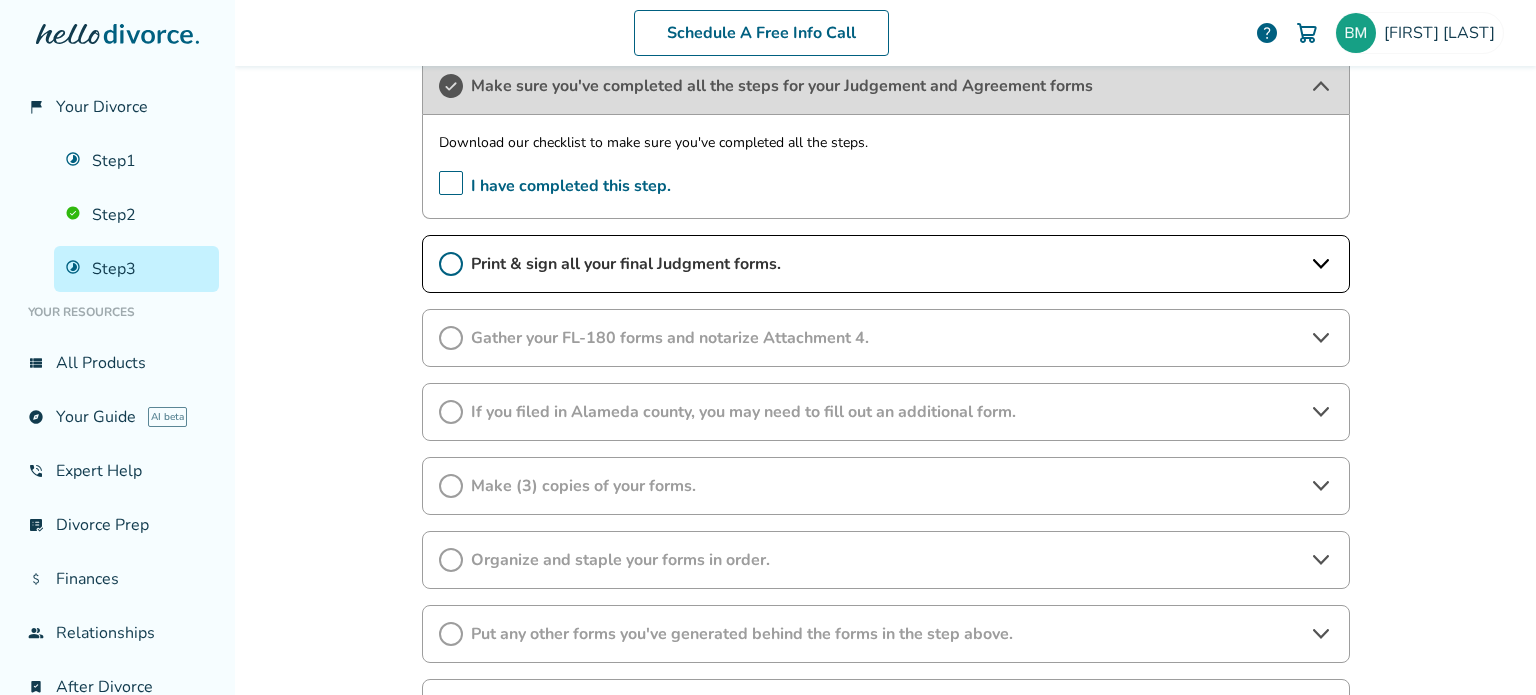 click on "Print & sign all your final Judgment forms." at bounding box center [886, 264] 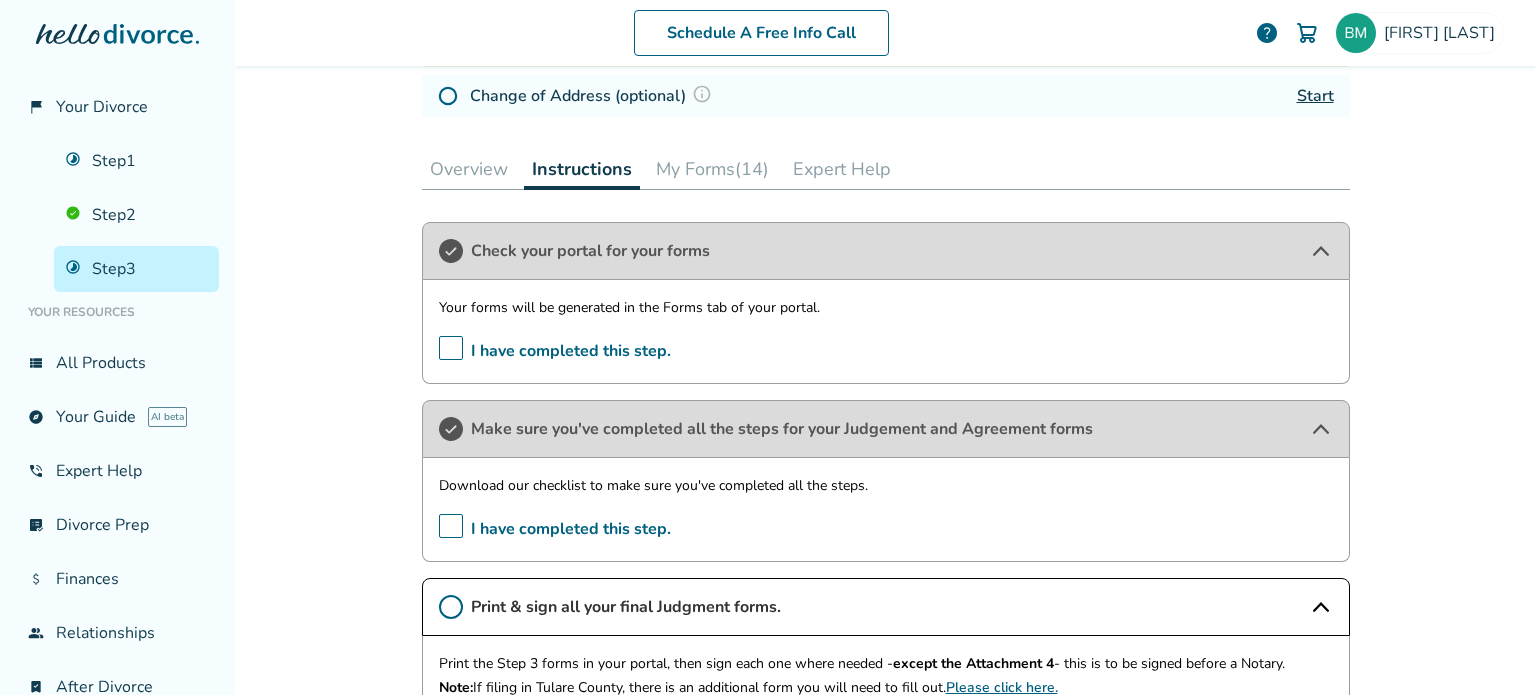 scroll, scrollTop: 300, scrollLeft: 0, axis: vertical 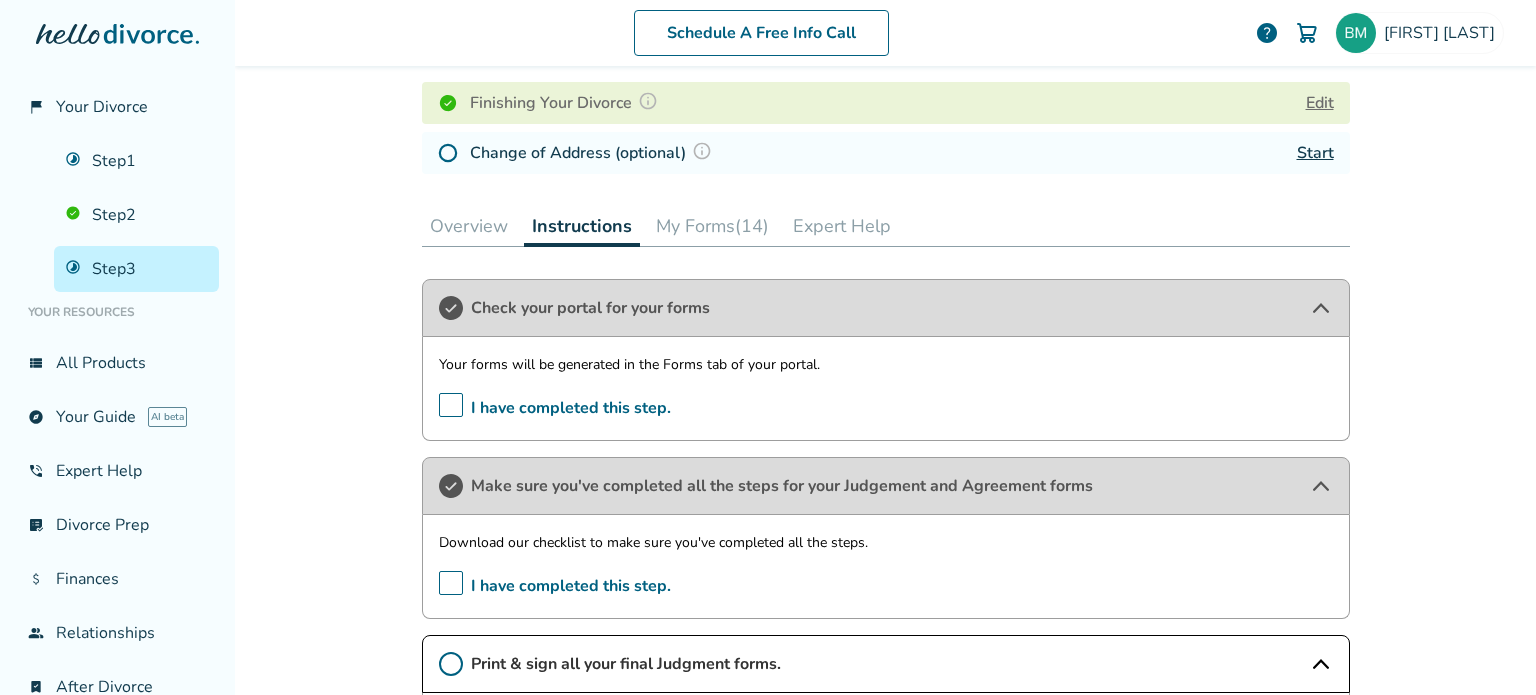 click on "My Forms  (14)" at bounding box center [712, 226] 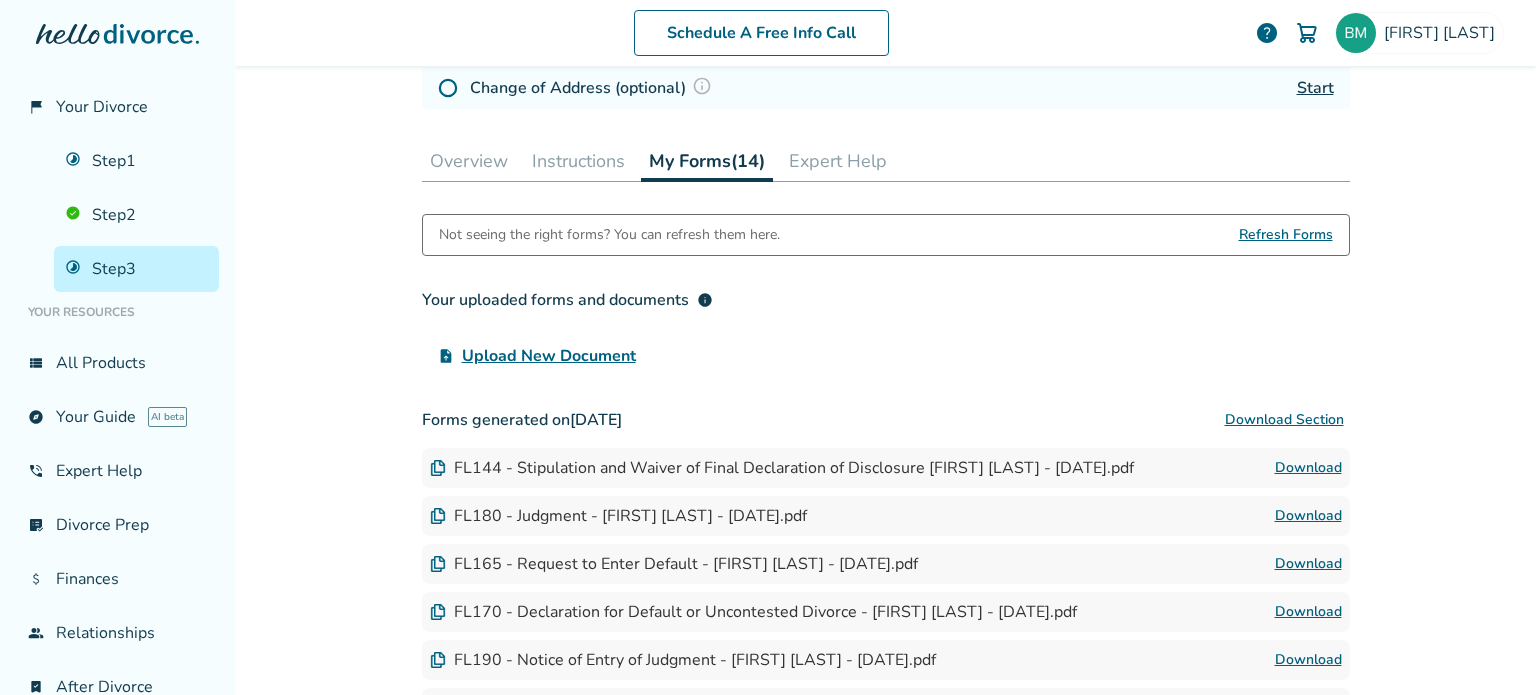 scroll, scrollTop: 400, scrollLeft: 0, axis: vertical 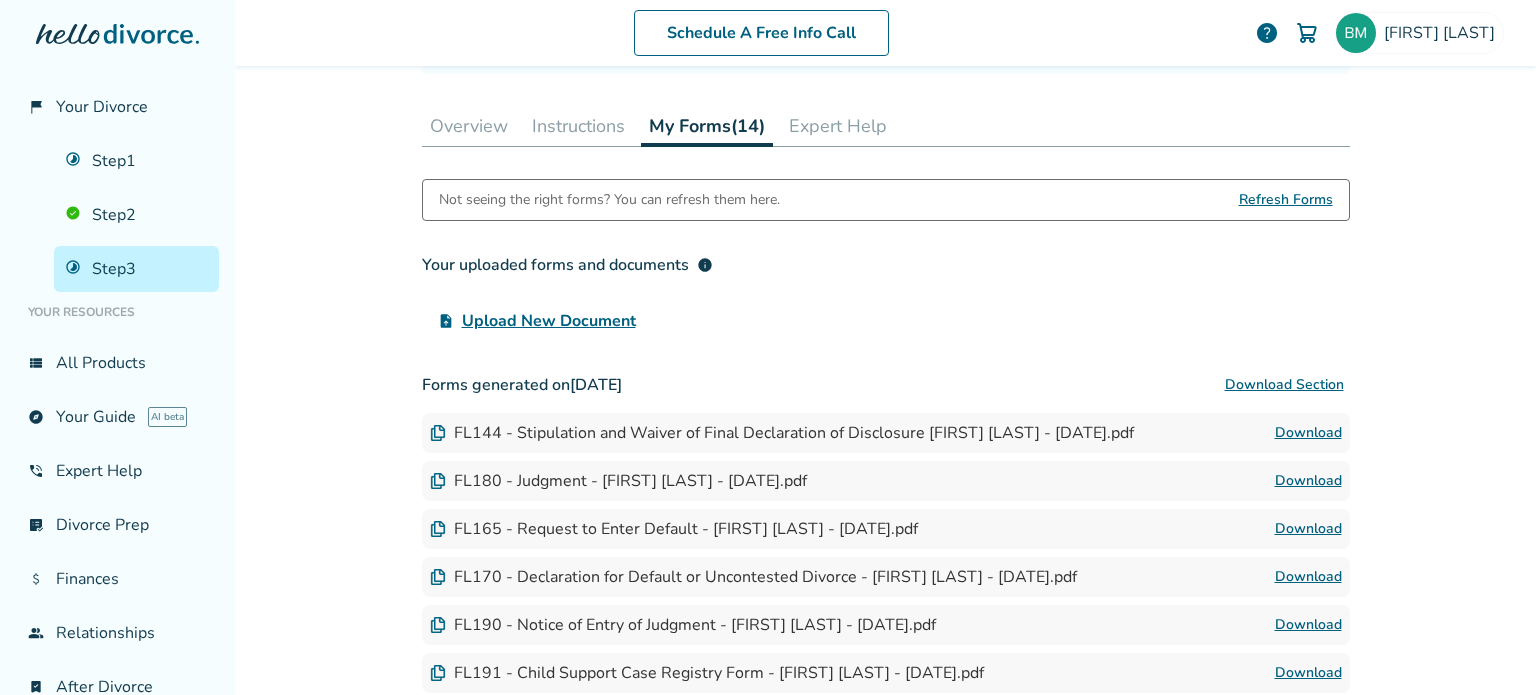 click on "Download Section" at bounding box center (1284, 385) 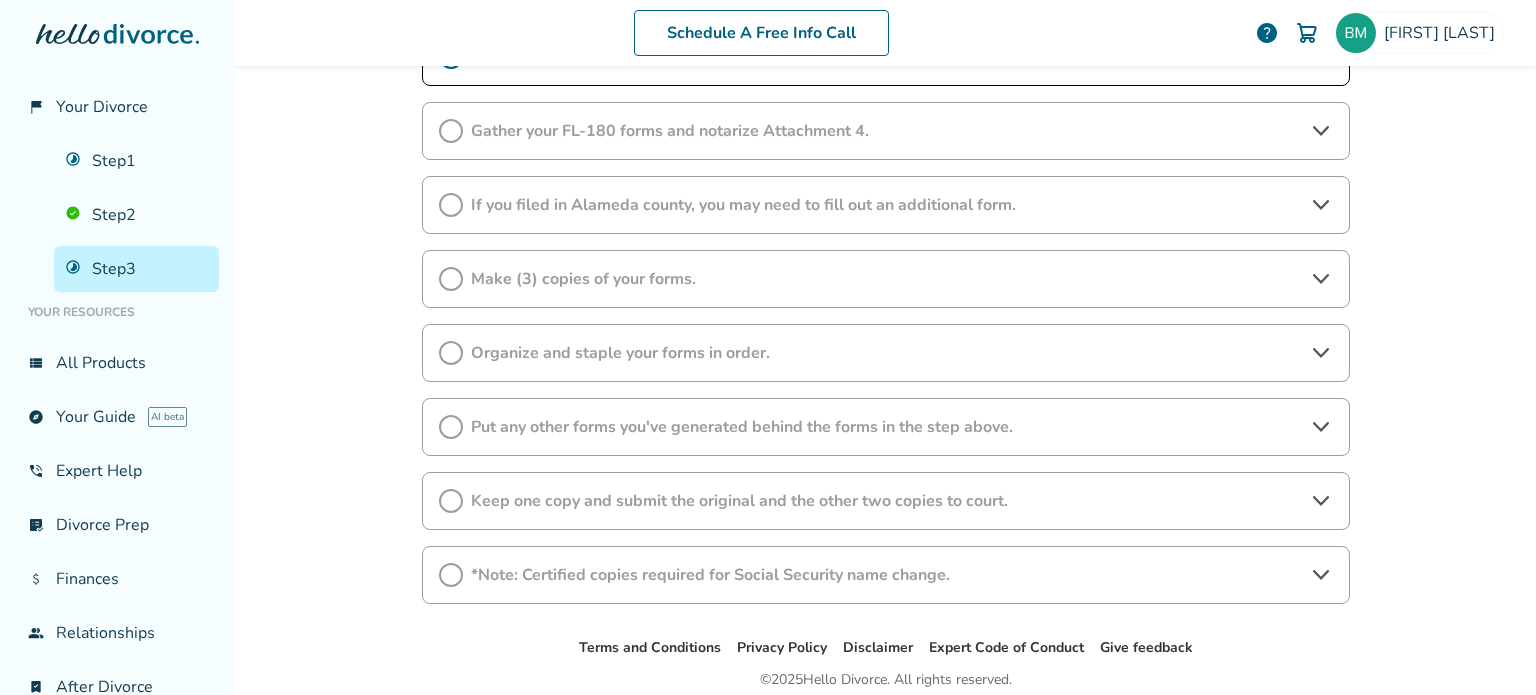 scroll, scrollTop: 700, scrollLeft: 0, axis: vertical 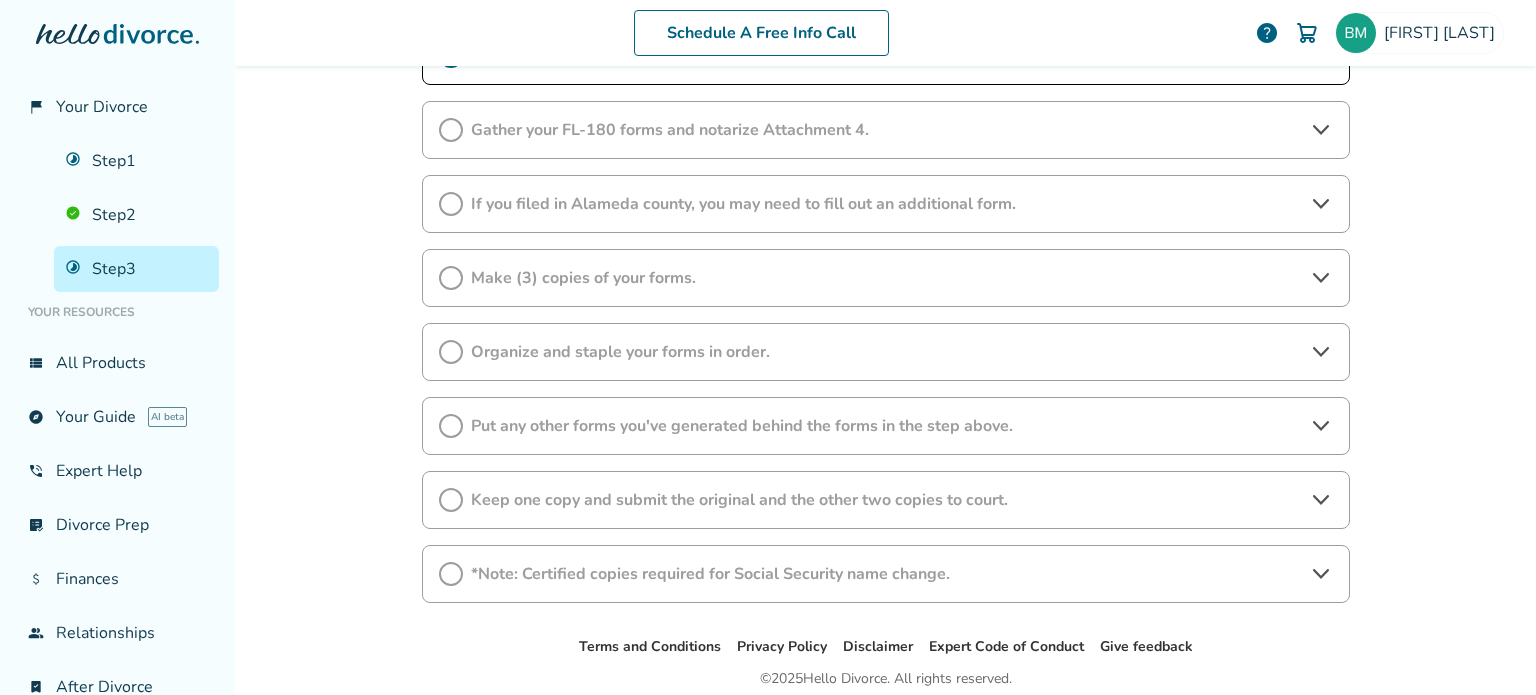 click on "Put any other forms you've generated behind the forms in the step above." at bounding box center (886, 426) 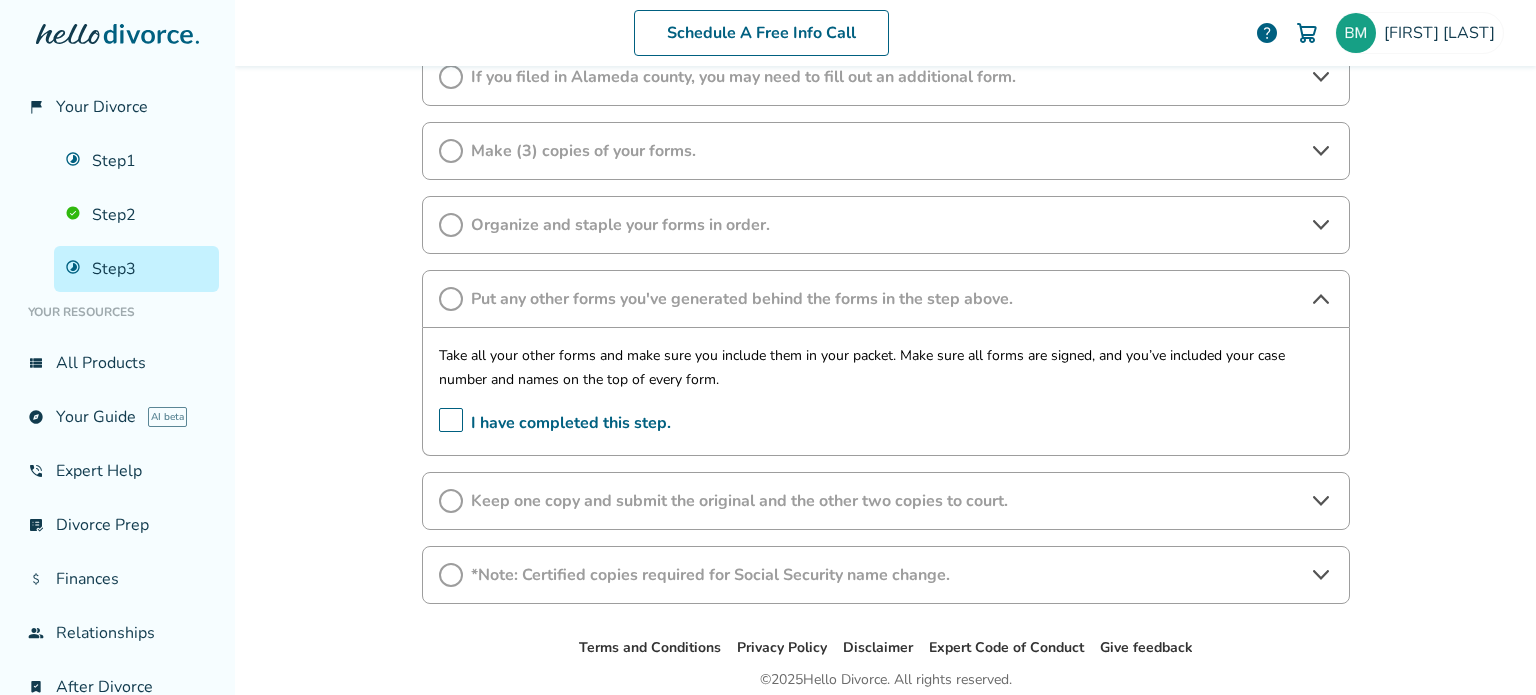 scroll, scrollTop: 900, scrollLeft: 0, axis: vertical 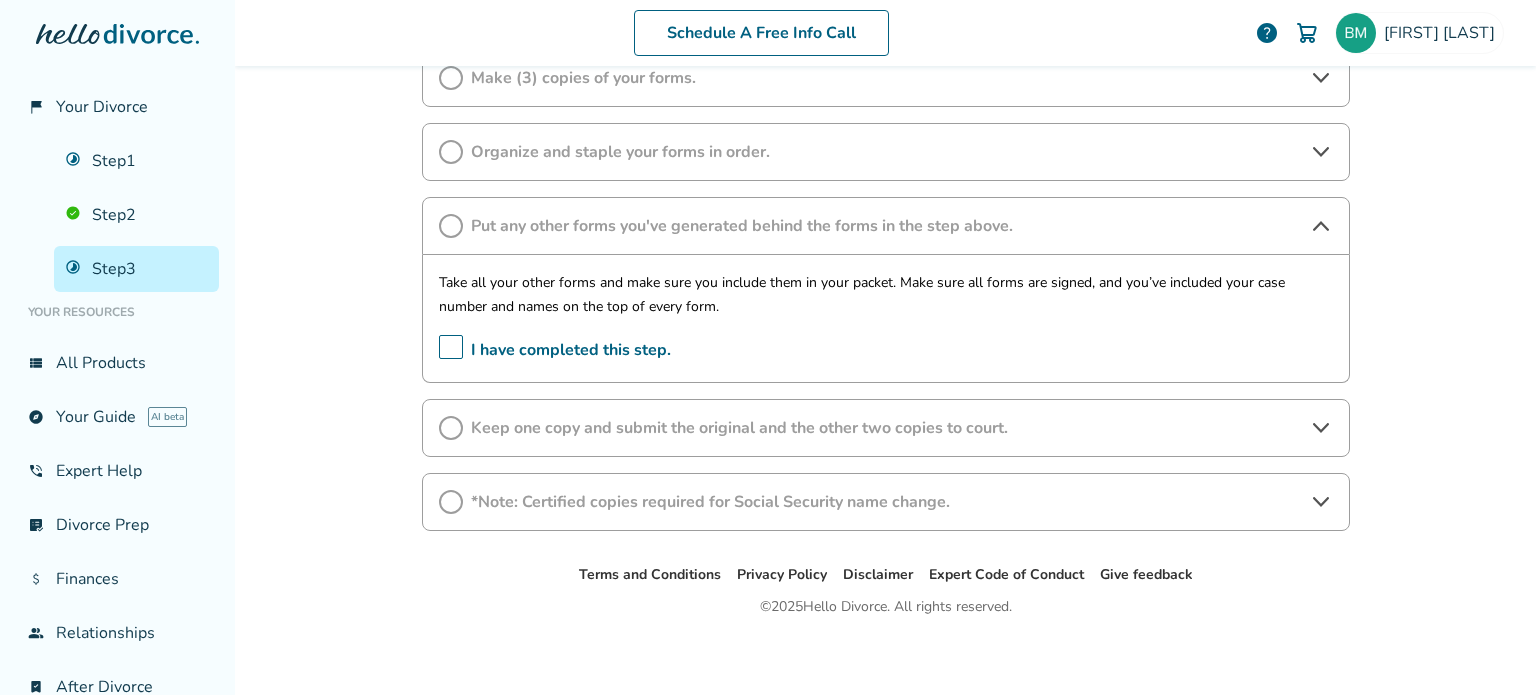 click on "*Note: Certified copies required for Social Security name change." at bounding box center (886, 502) 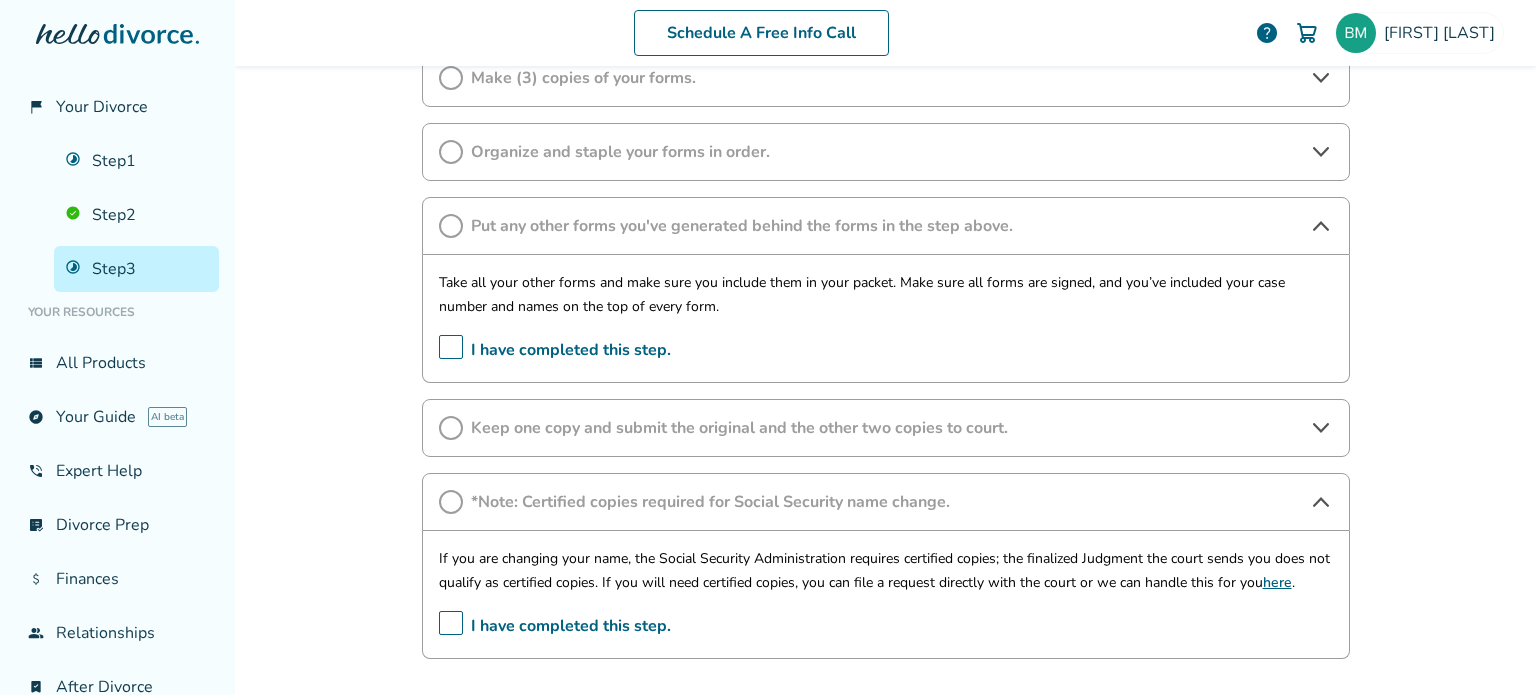 click on "Keep one copy and submit the original and the other two copies to court." at bounding box center (886, 428) 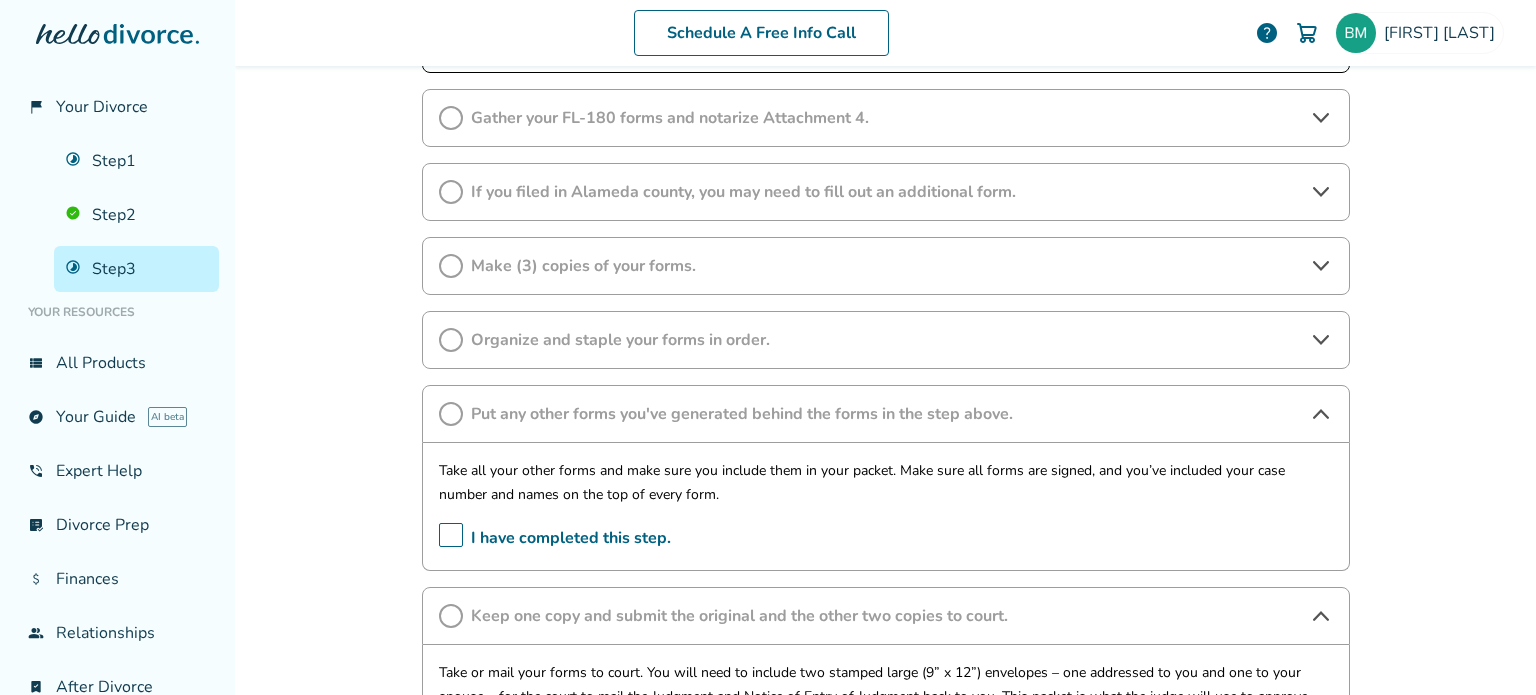 scroll, scrollTop: 700, scrollLeft: 0, axis: vertical 